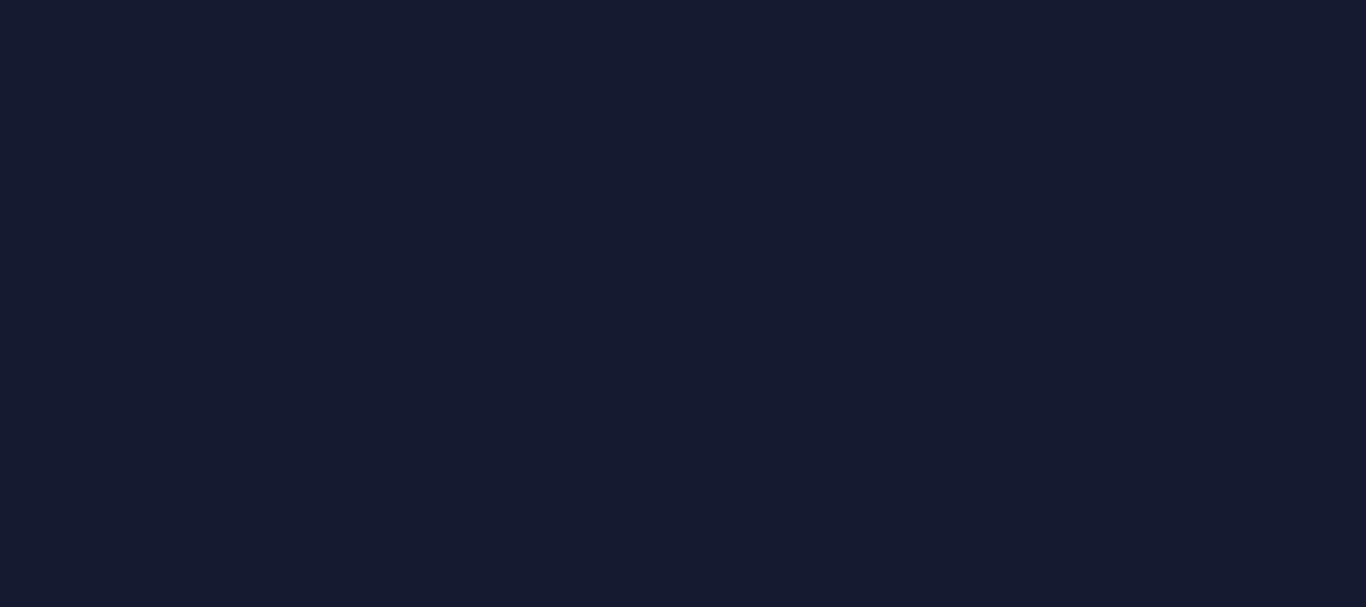 scroll, scrollTop: 0, scrollLeft: 0, axis: both 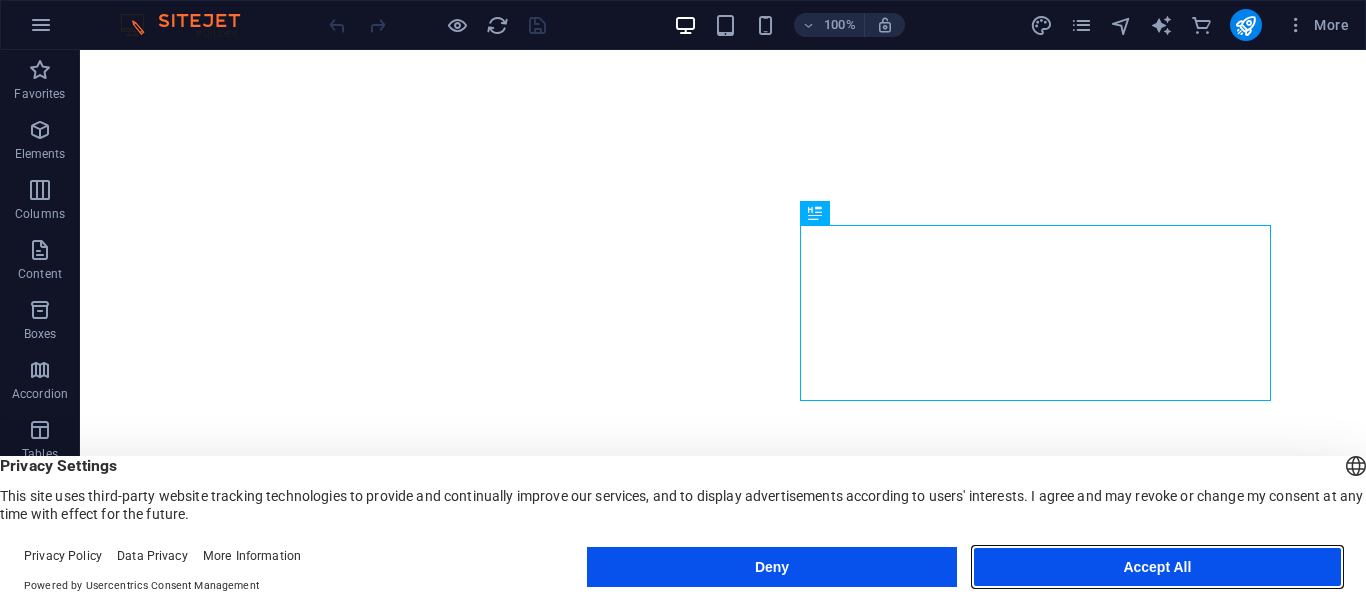 click on "Accept All" at bounding box center [1157, 567] 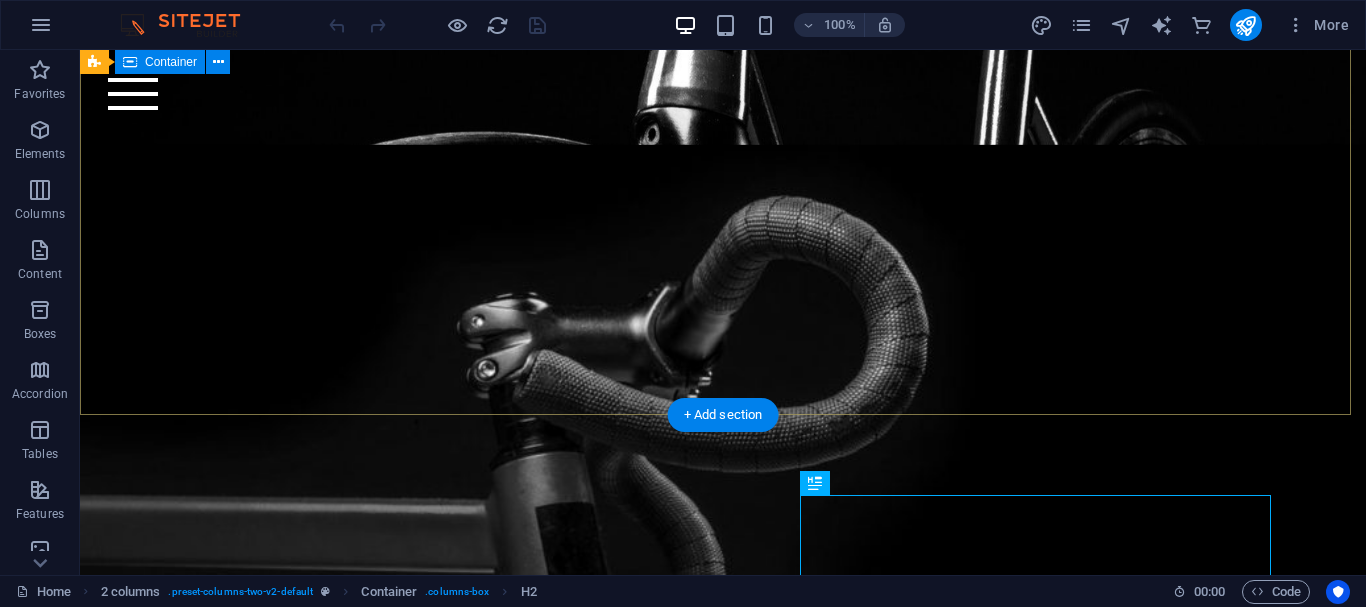 scroll, scrollTop: 0, scrollLeft: 0, axis: both 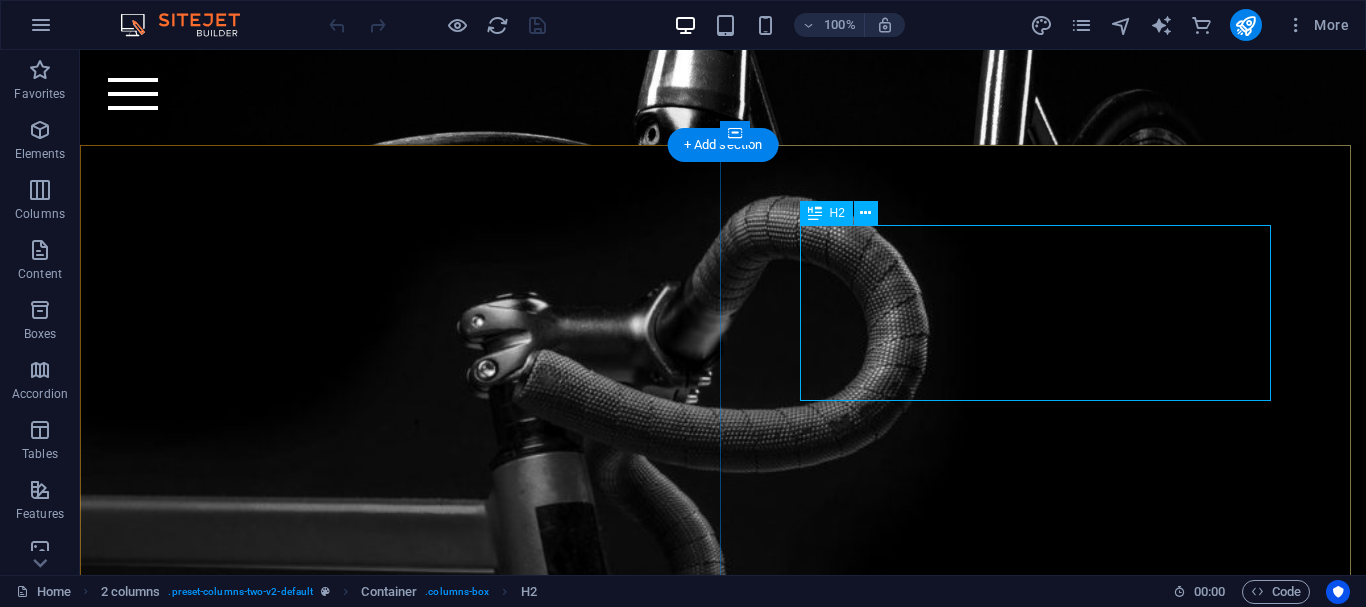 click on "The Future" at bounding box center [723, 1143] 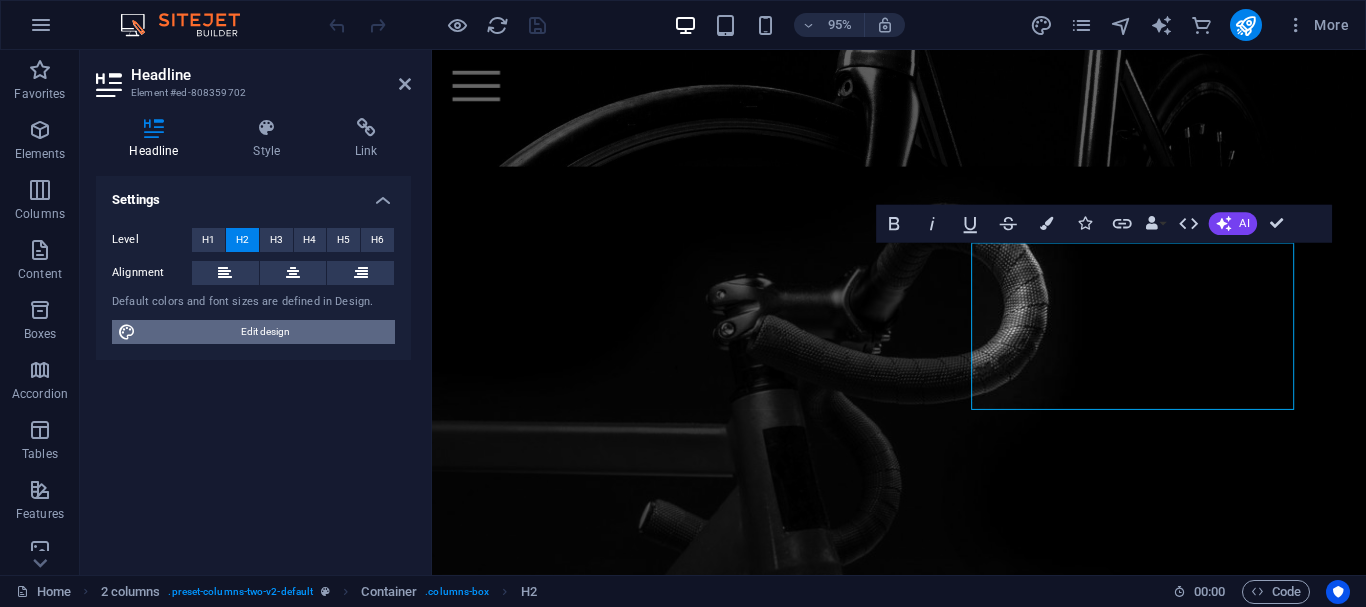 click on "Edit design" at bounding box center (265, 332) 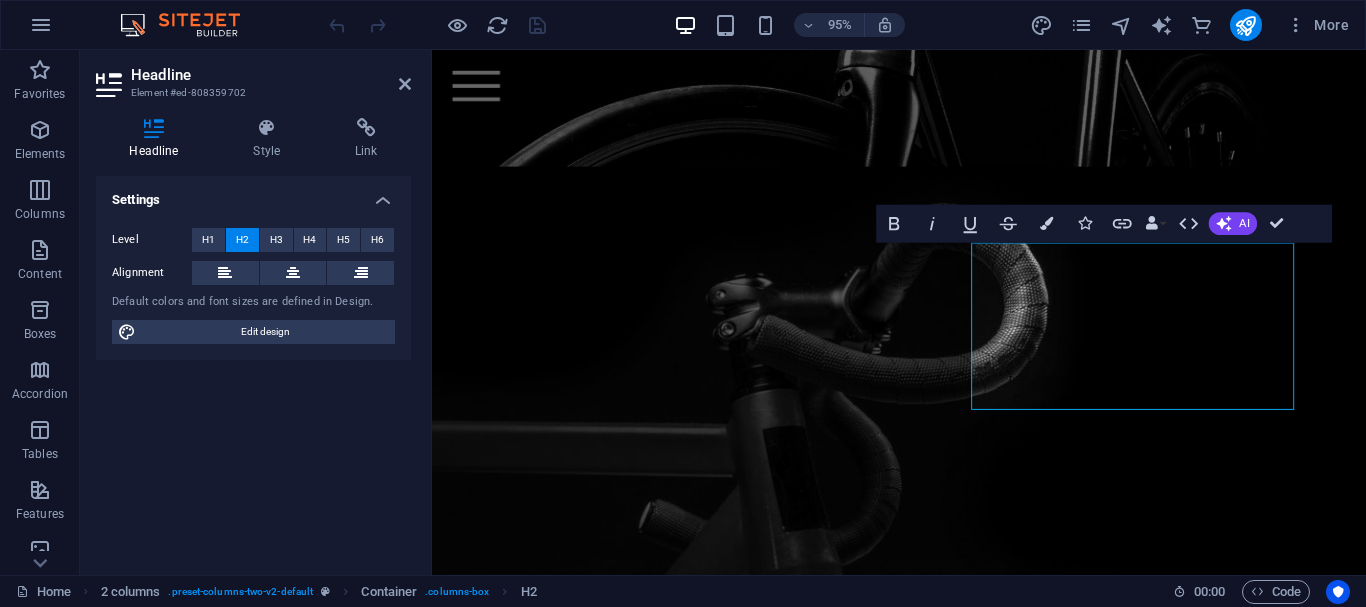 select on "rem" 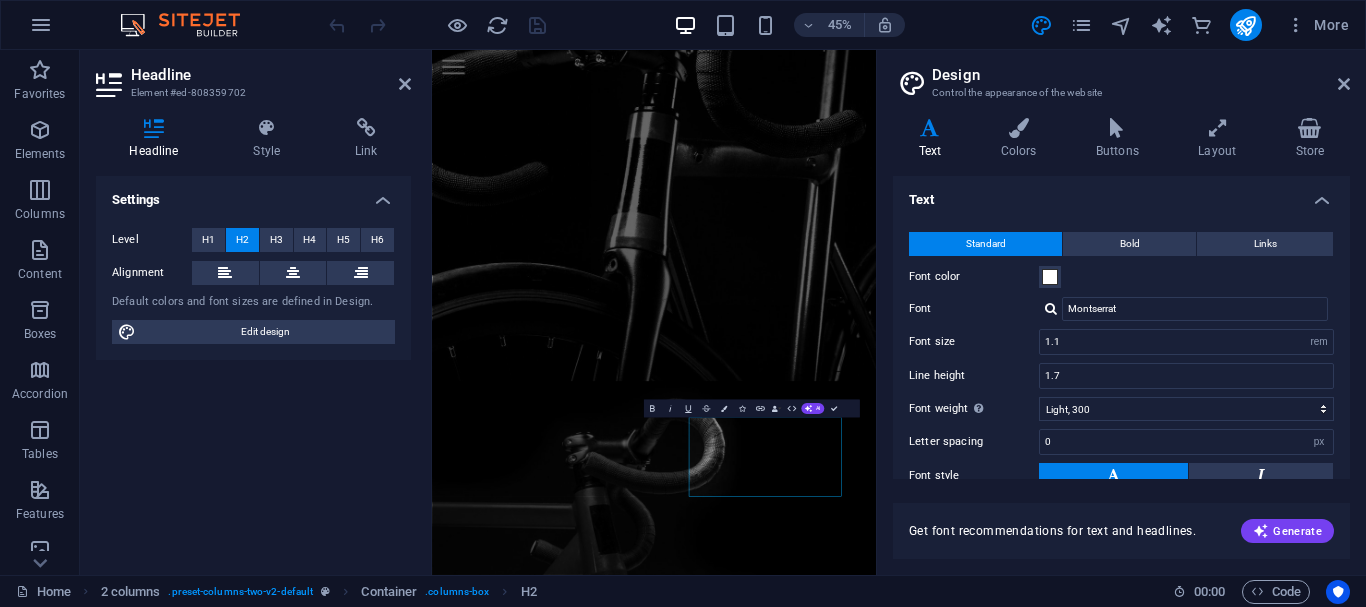 click on "Headline Style Link Settings Level H1 H2 H3 H4 H5 H6 Alignment Default colors and font sizes are defined in Design. Edit design 2 columns Element Layout How this element expands within the layout (Flexbox). Size Default auto px % 1/1 1/2 1/3 1/4 1/5 1/6 1/7 1/8 1/9 1/10 Grow Shrink Order Container layout Visible Visible Opacity 100 % Overflow Spacing Margin Default auto px % rem vw vh Custom Custom auto px % rem vw vh auto px % rem vw vh auto px % rem vw vh auto px % rem vw vh Padding Default px rem % vh vw Custom Custom px rem % vh vw px rem % vh vw px rem % vh vw px rem % vh vw Border Style              - Width 1 auto px rem % vh vw Custom Custom 1 auto px rem % vh vw 1 auto px rem % vh vw 1 auto px rem % vh vw 1 auto px rem % vh vw  - Color Round corners Default px rem % vh vw Custom Custom px rem % vh vw px rem % vh vw px rem % vh vw px rem % vh vw Shadow Default None Outside Inside Color X offset 0 px rem vh vw Y offset 0 px rem vh vw Blur 0 px rem % vh vw Spread 0 px rem vh vw Text Shadow None" at bounding box center (253, 338) 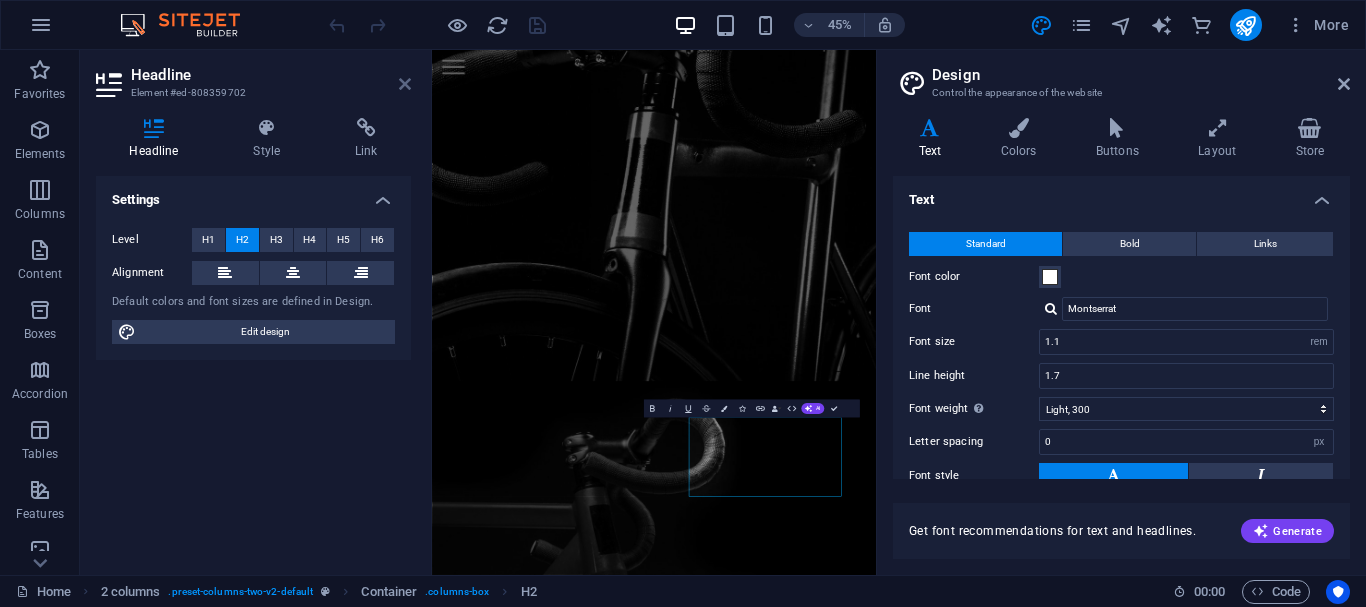 click on "Headline Element #ed-808359702 Headline Style Link Settings Level H1 H2 H3 H4 H5 H6 Alignment Default colors and font sizes are defined in Design. Edit design 2 columns Element Layout How this element expands within the layout (Flexbox). Size Default auto px % 1/1 1/2 1/3 1/4 1/5 1/6 1/7 1/8 1/9 1/10 Grow Shrink Order Container layout Visible Visible Opacity 100 % Overflow Spacing Margin Default auto px % rem vw vh Custom Custom auto px % rem vw vh auto px % rem vw vh auto px % rem vw vh auto px % rem vw vh Padding Default px rem % vh vw Custom Custom px rem % vh vw px rem % vh vw px rem % vh vw px rem % vh vw Border Style              - Width 1 auto px rem % vh vw Custom Custom 1 auto px rem % vh vw 1 auto px rem % vh vw 1 auto px rem % vh vw 1 auto px rem % vh vw  - Color Round corners Default px rem % vh vw Custom Custom px rem % vh vw px rem % vh vw px rem % vh vw px rem % vh vw Shadow Default None Outside Inside Color X offset 0 px rem vh vw Y offset 0 px rem vh vw Blur 0 px rem % vh vw Spread" at bounding box center (256, 312) 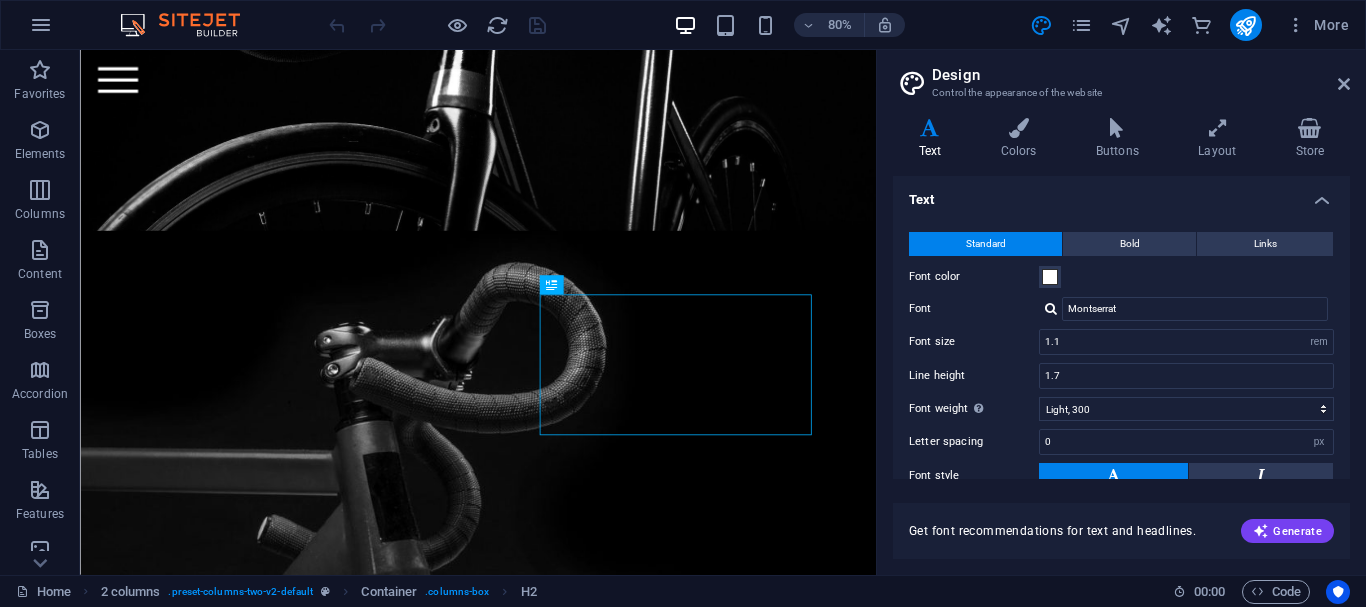 click on "Design Control the appearance of the website" at bounding box center (1123, 76) 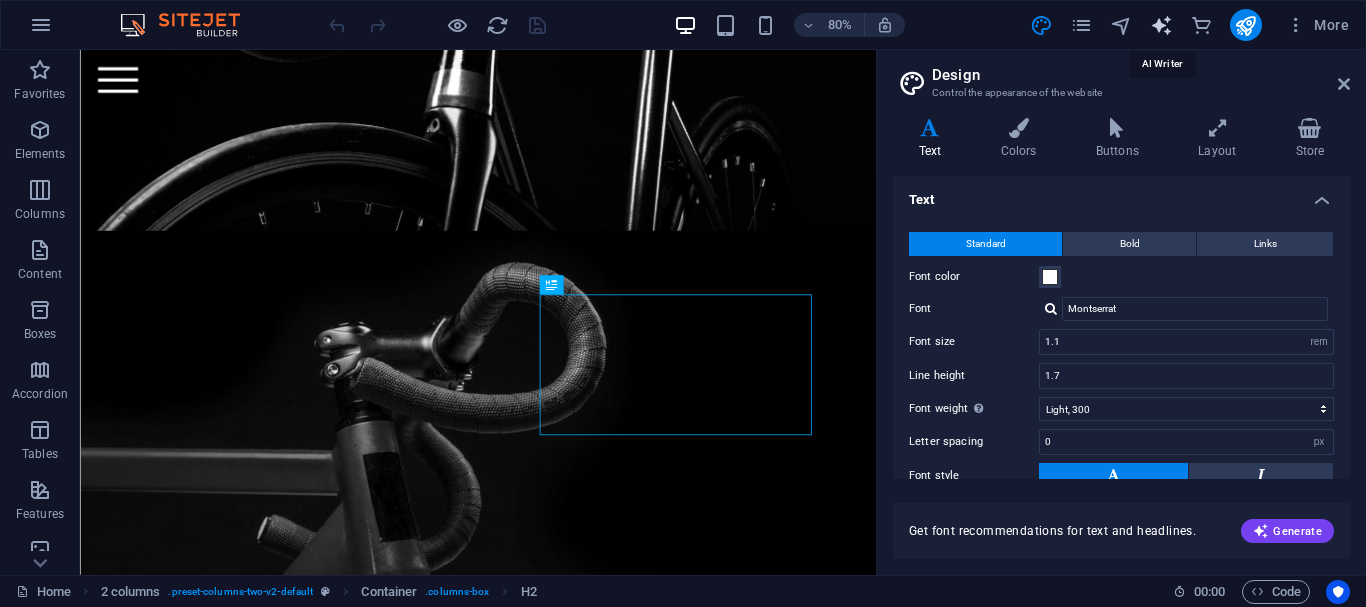 click at bounding box center (1161, 25) 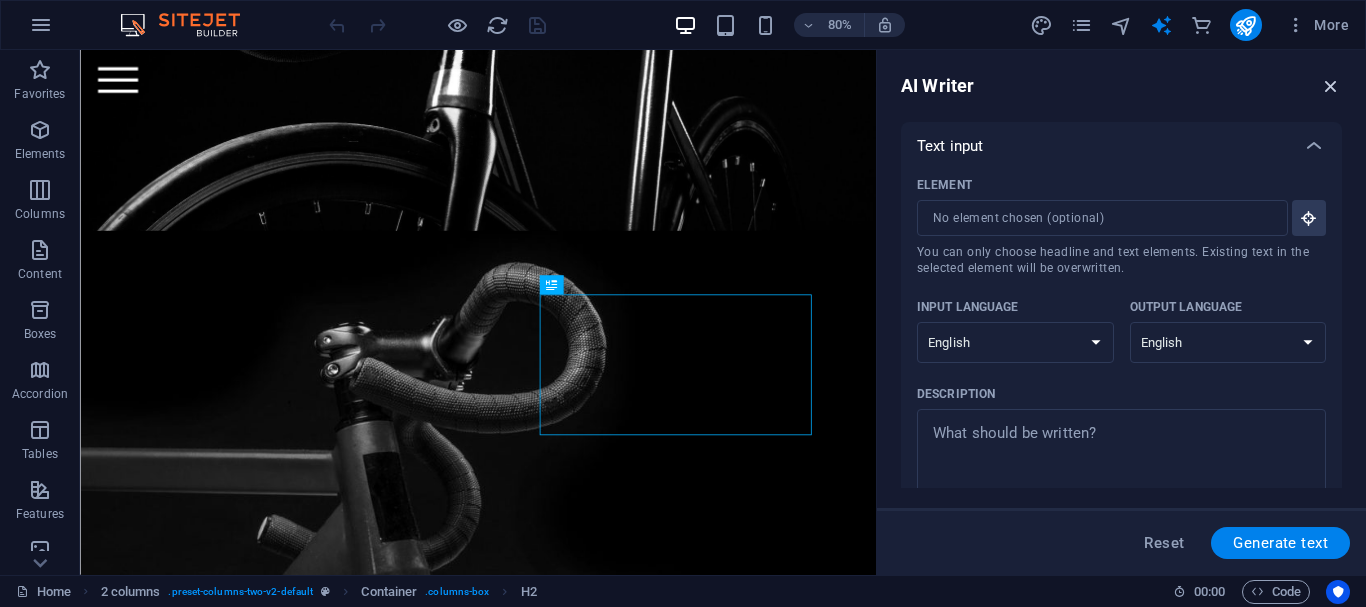 click at bounding box center [1331, 86] 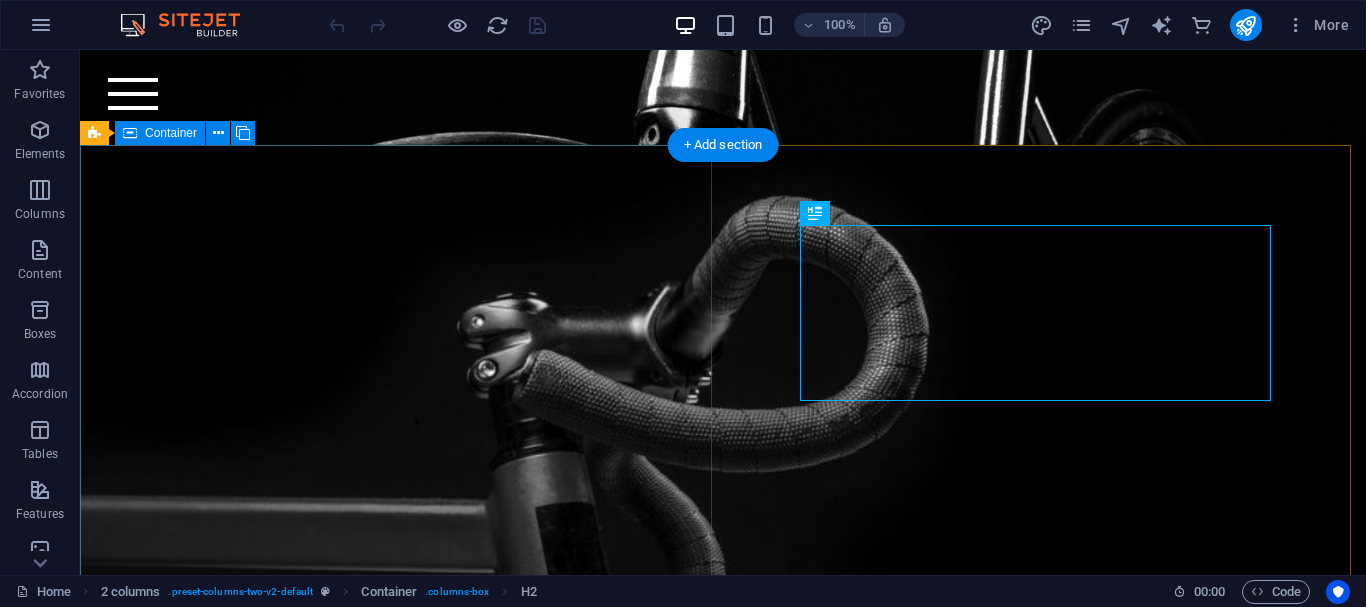 scroll, scrollTop: 726, scrollLeft: 0, axis: vertical 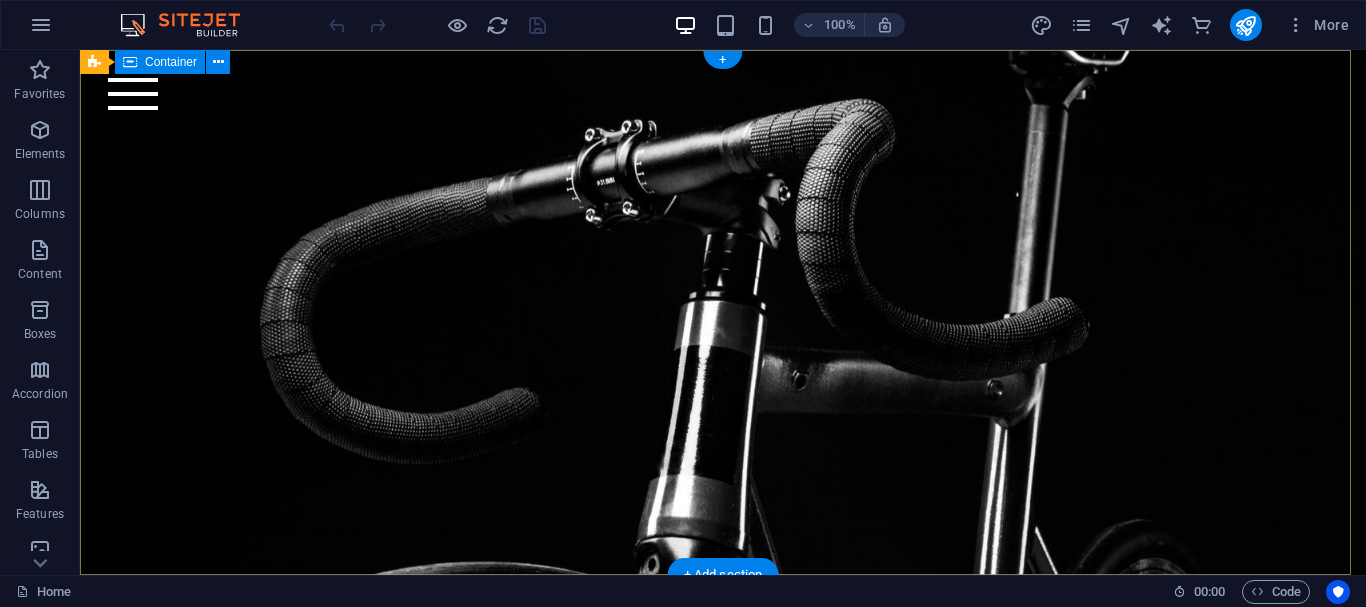 click at bounding box center (723, 255) 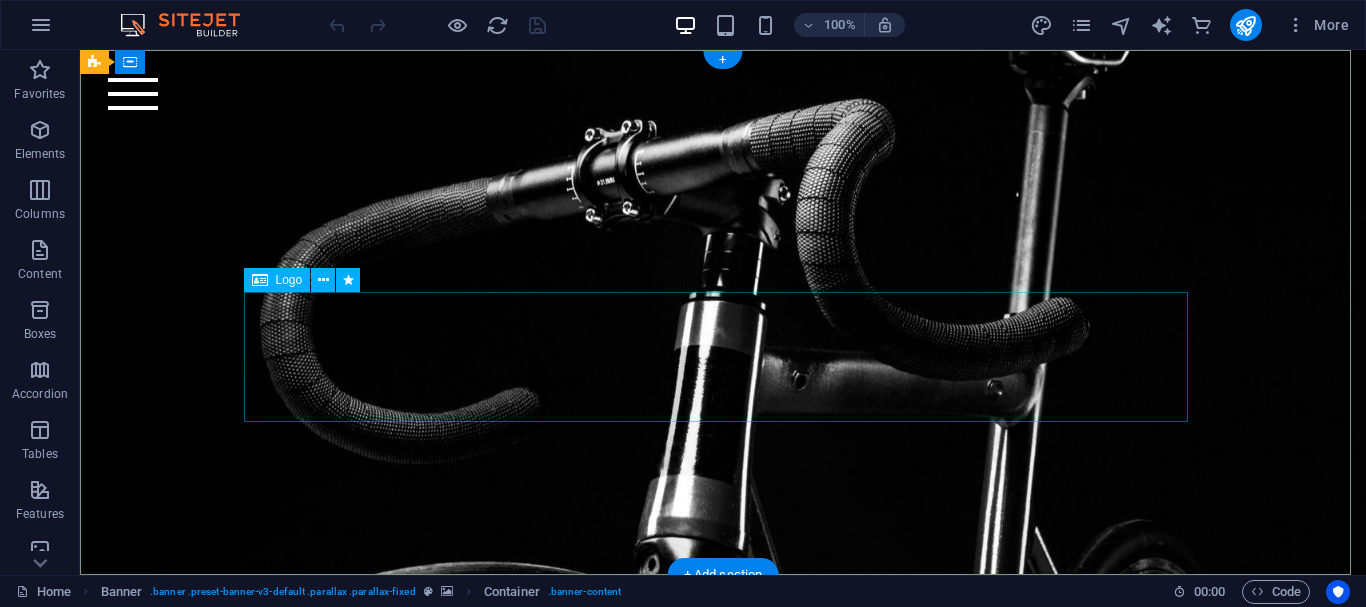 click at bounding box center [723, 300] 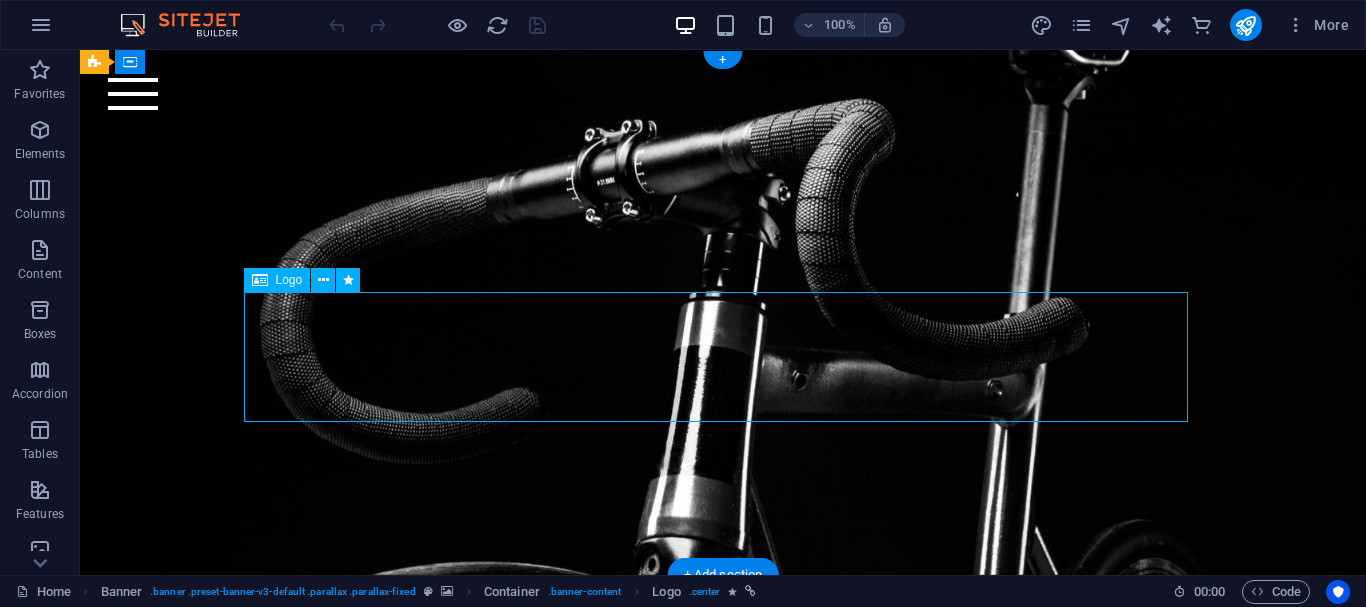 click at bounding box center [723, 300] 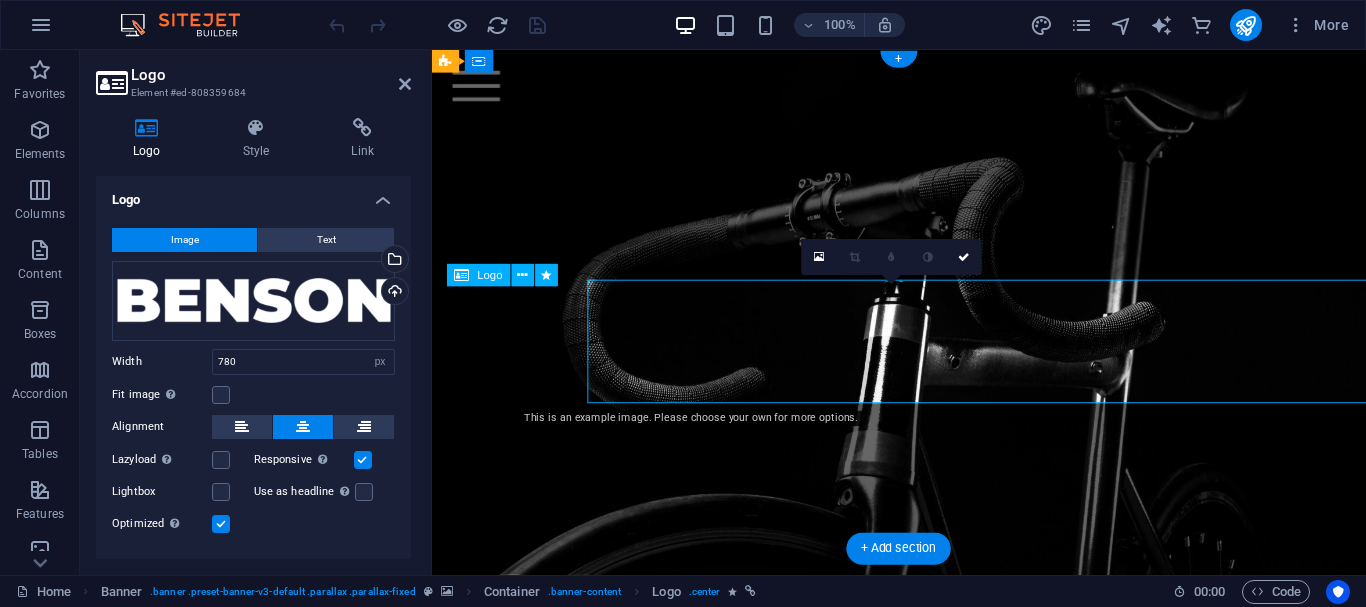 click at bounding box center [924, 300] 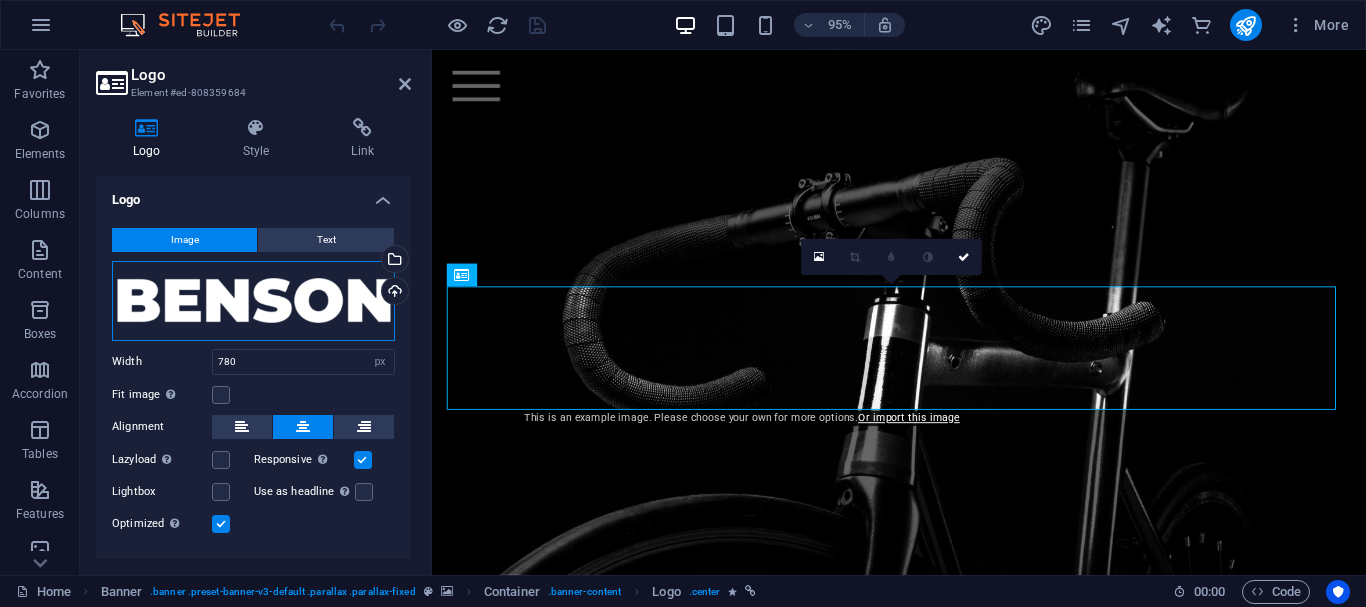 click on "Drag files here, click to choose files or select files from Files or our free stock photos & videos" at bounding box center [253, 301] 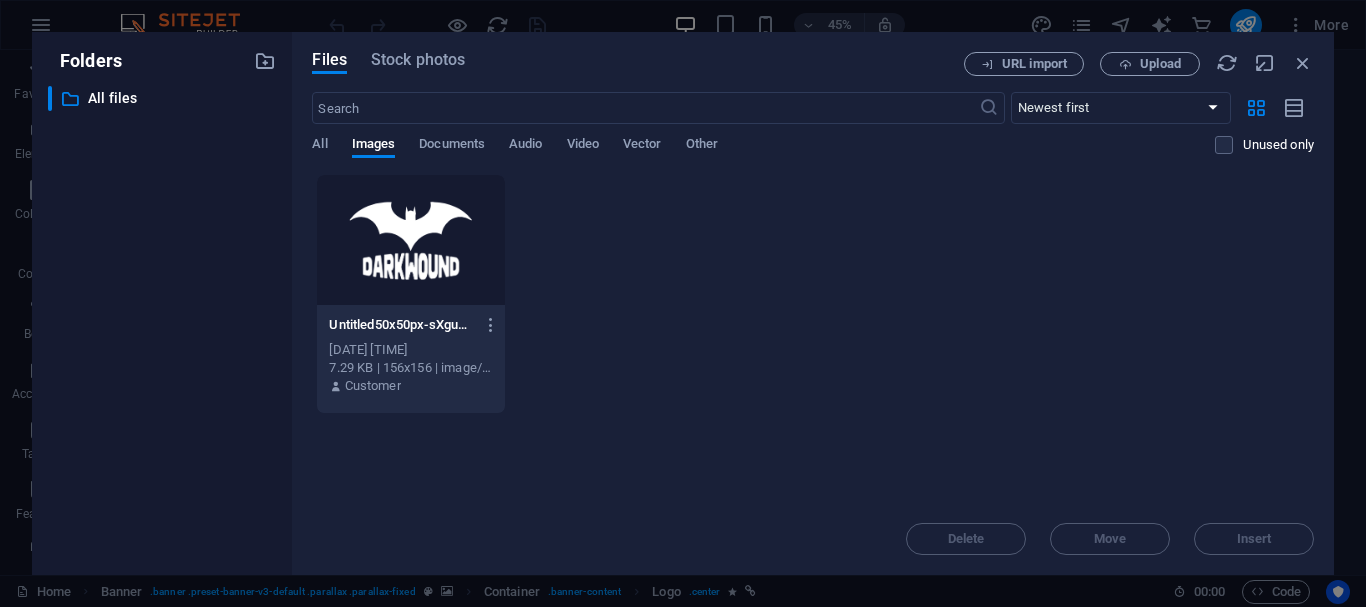 click at bounding box center [410, 240] 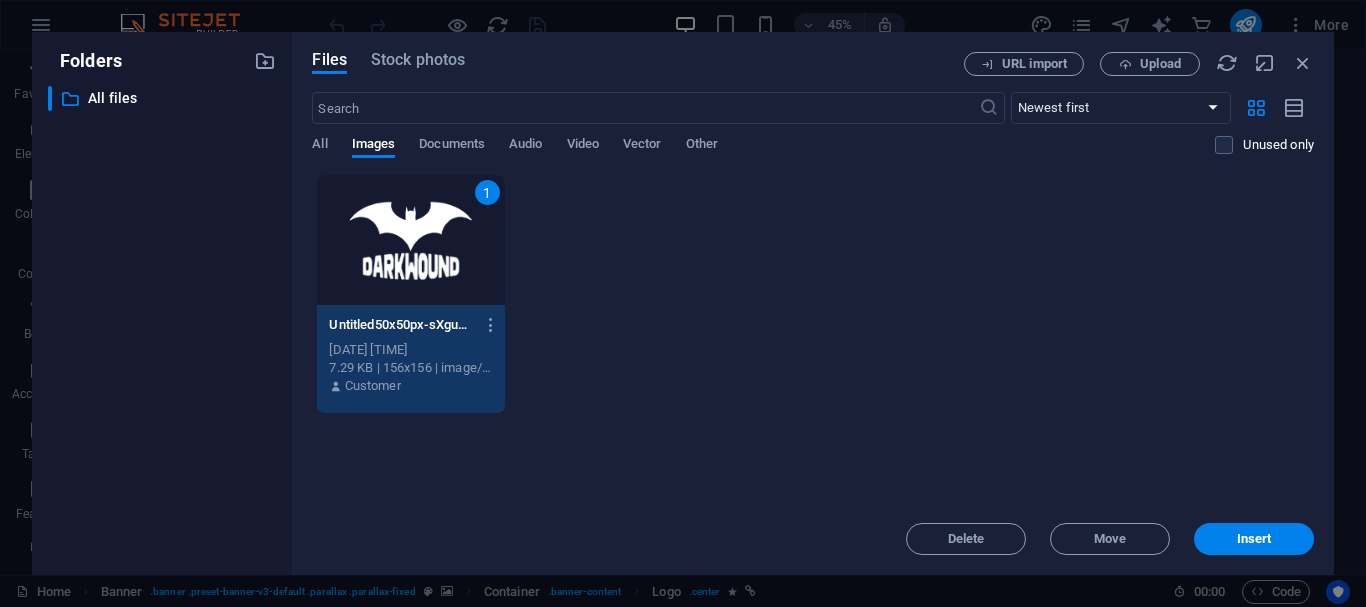 click on "Files Stock photos URL import Upload ​ Newest first Oldest first Name (A-Z) Name (Z-A) Size (0-9) Size (9-0) Resolution (0-9) Resolution (9-0) All Images Documents Audio Video Vector Other Unused only Drop files here to upload them instantly 1 Untitled50x50px-sXguzLlSUcdAhhopGkMhTA.png Untitled50x50px-sXguzLlSUcdAhhopGkMhTA.png Jul 24, 2025 6:00 PM 7.29 KB | 156x156 | image/png Customer Delete Move Insert" at bounding box center [813, 303] 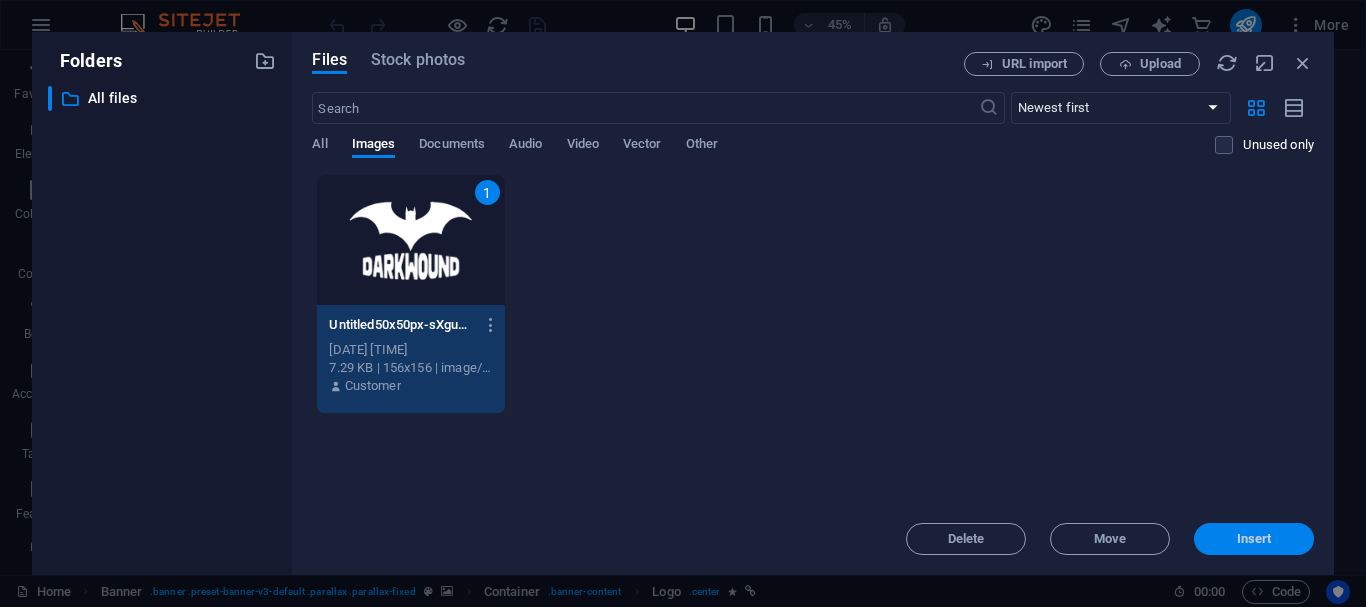 drag, startPoint x: 1270, startPoint y: 545, endPoint x: 882, endPoint y: 521, distance: 388.74155 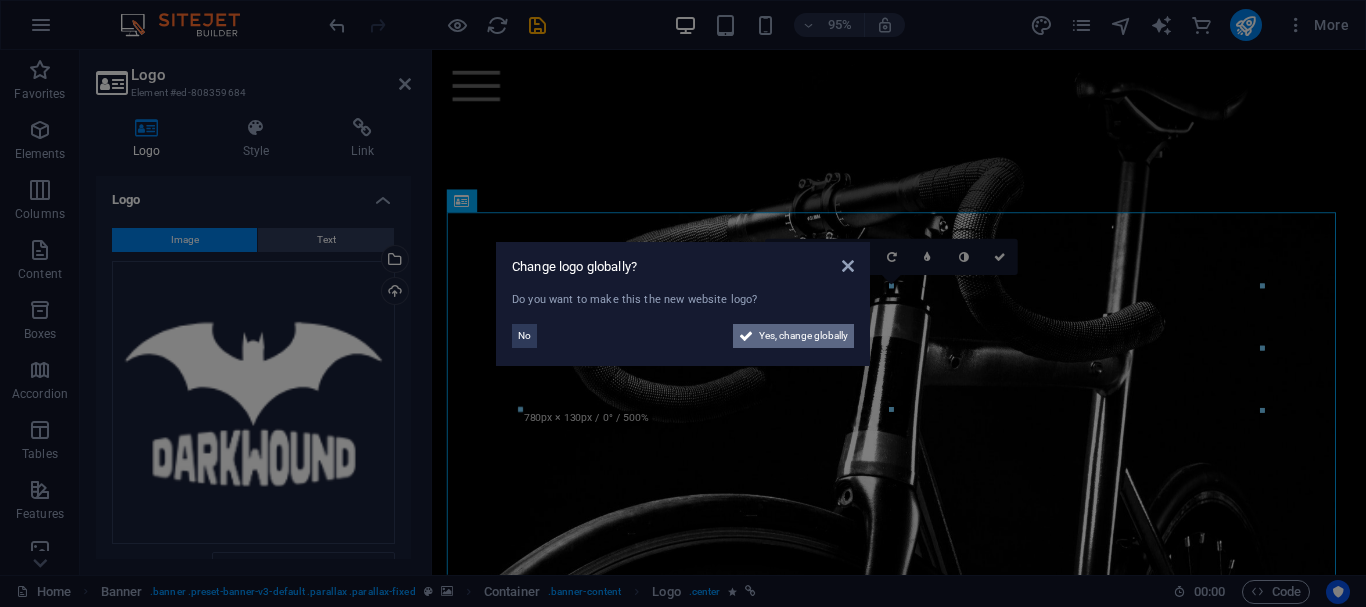 click on "Yes, change globally" at bounding box center (803, 336) 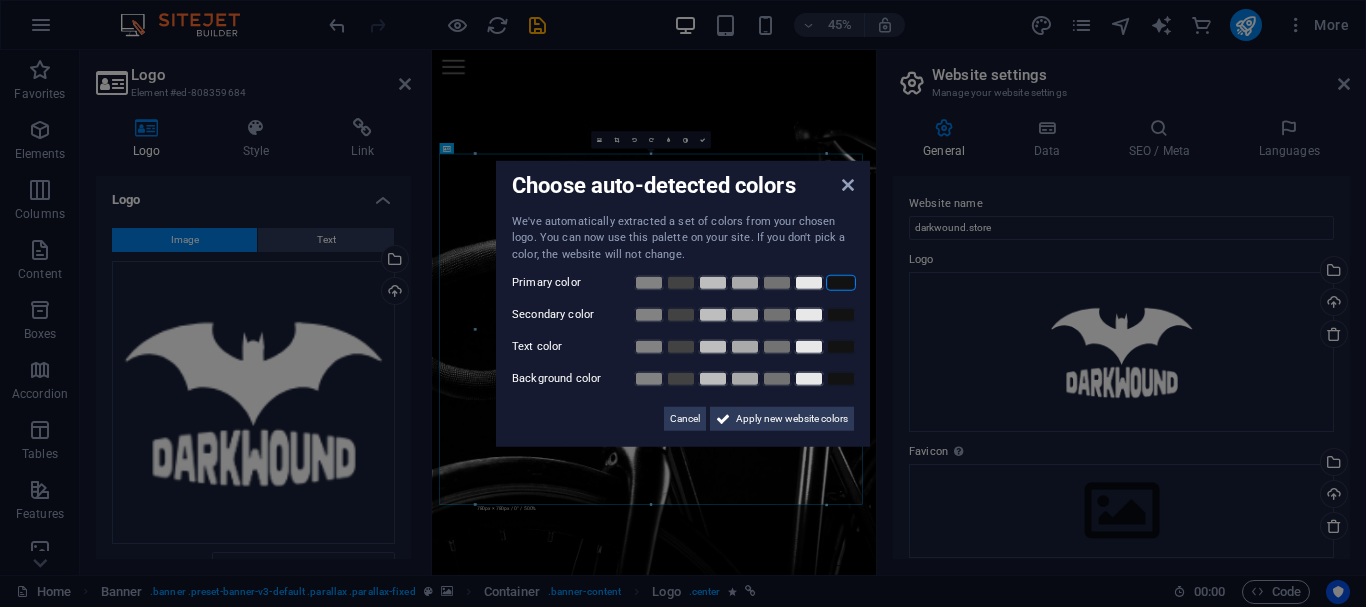 click at bounding box center (841, 283) 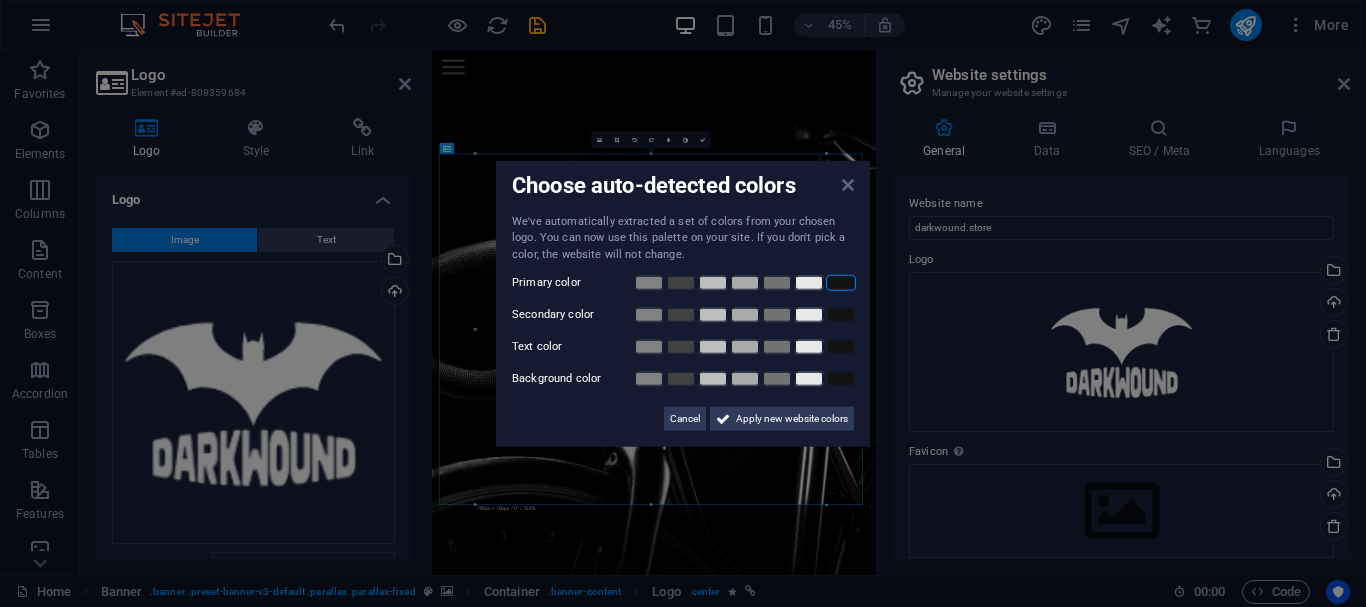 click at bounding box center (848, 184) 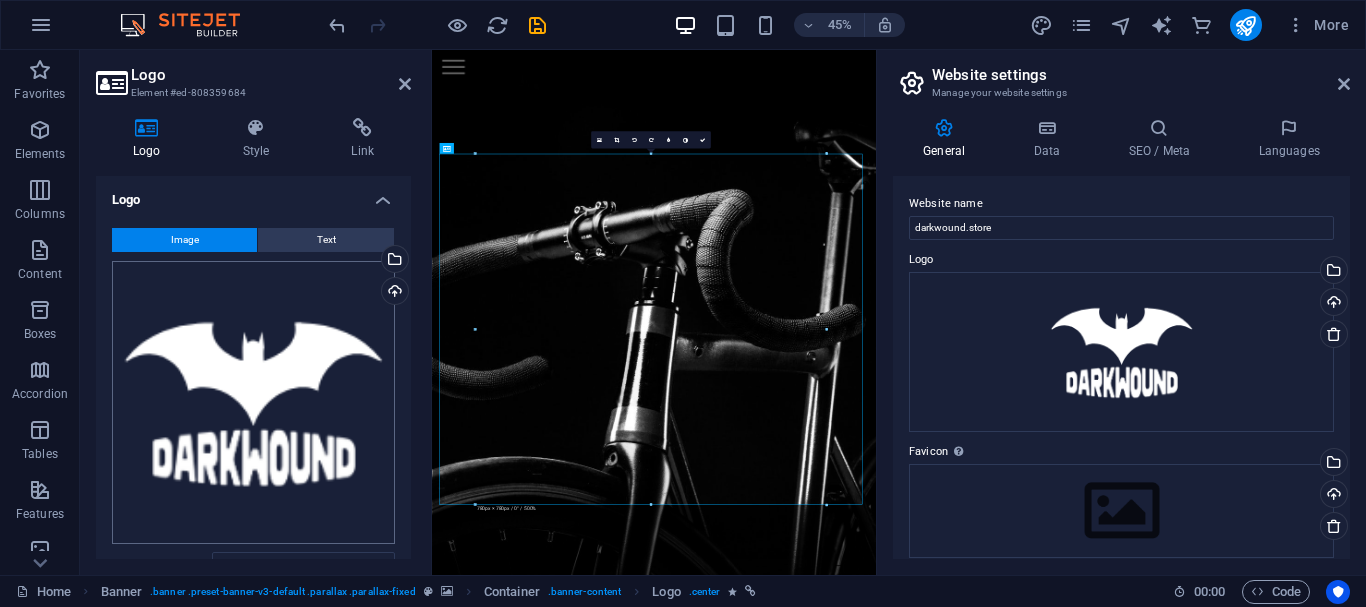 scroll, scrollTop: 240, scrollLeft: 0, axis: vertical 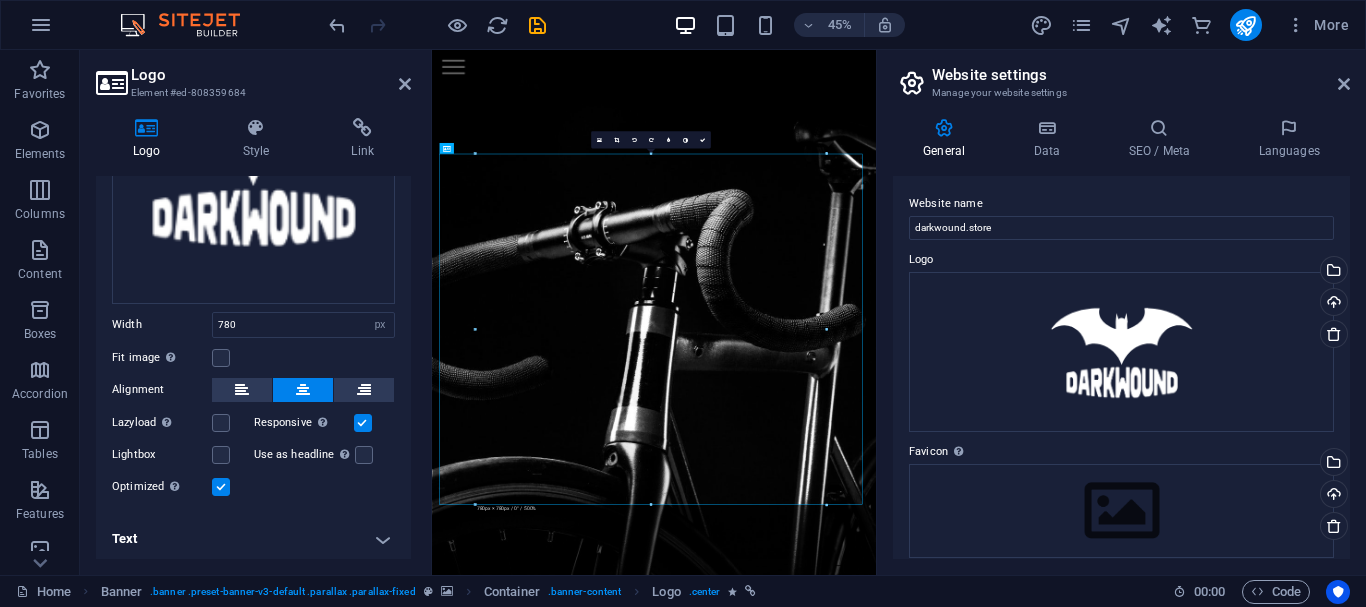click at bounding box center (221, 487) 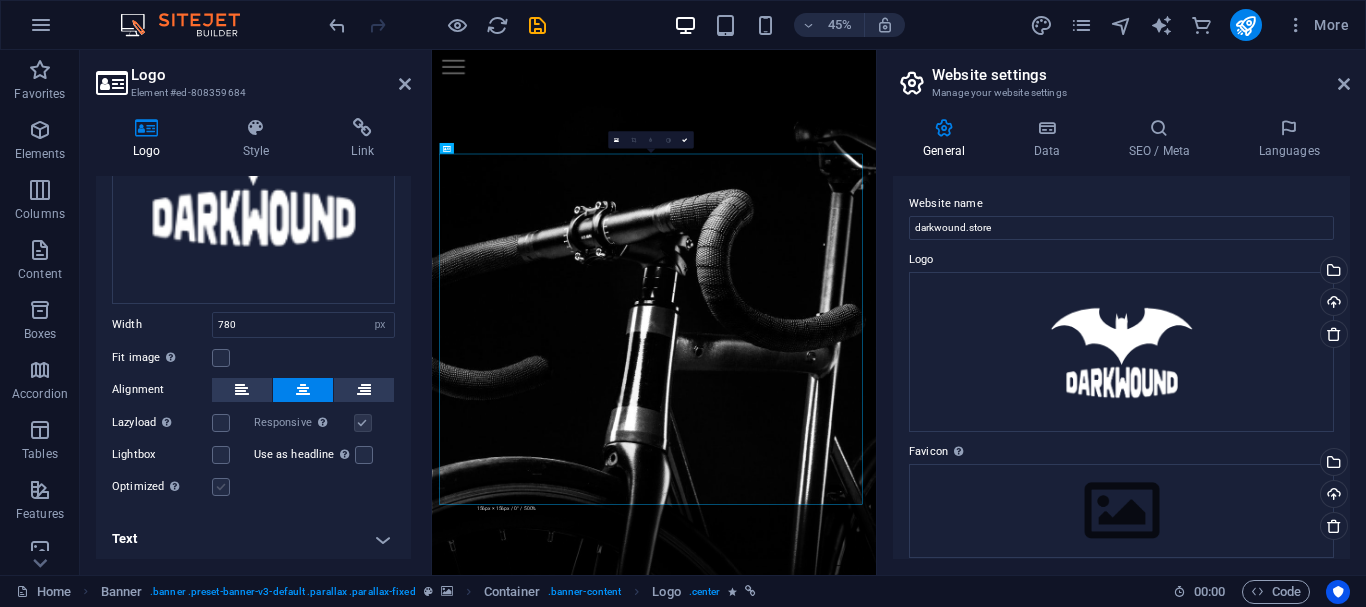 click at bounding box center (221, 487) 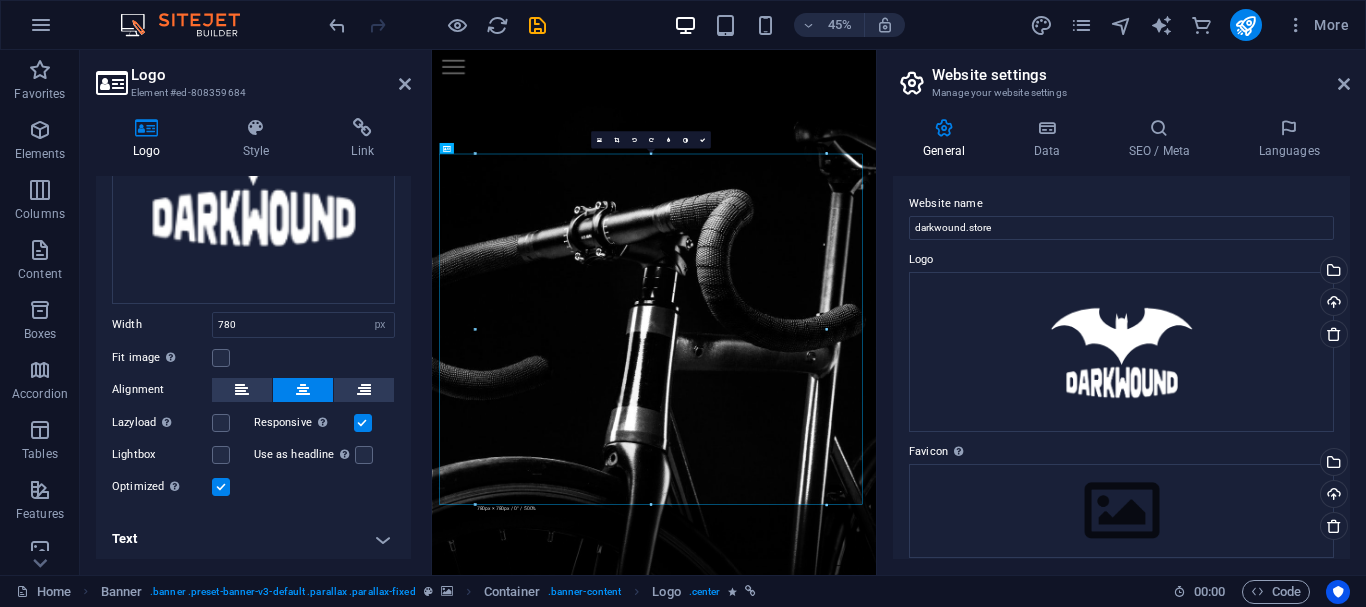 click at bounding box center [363, 423] 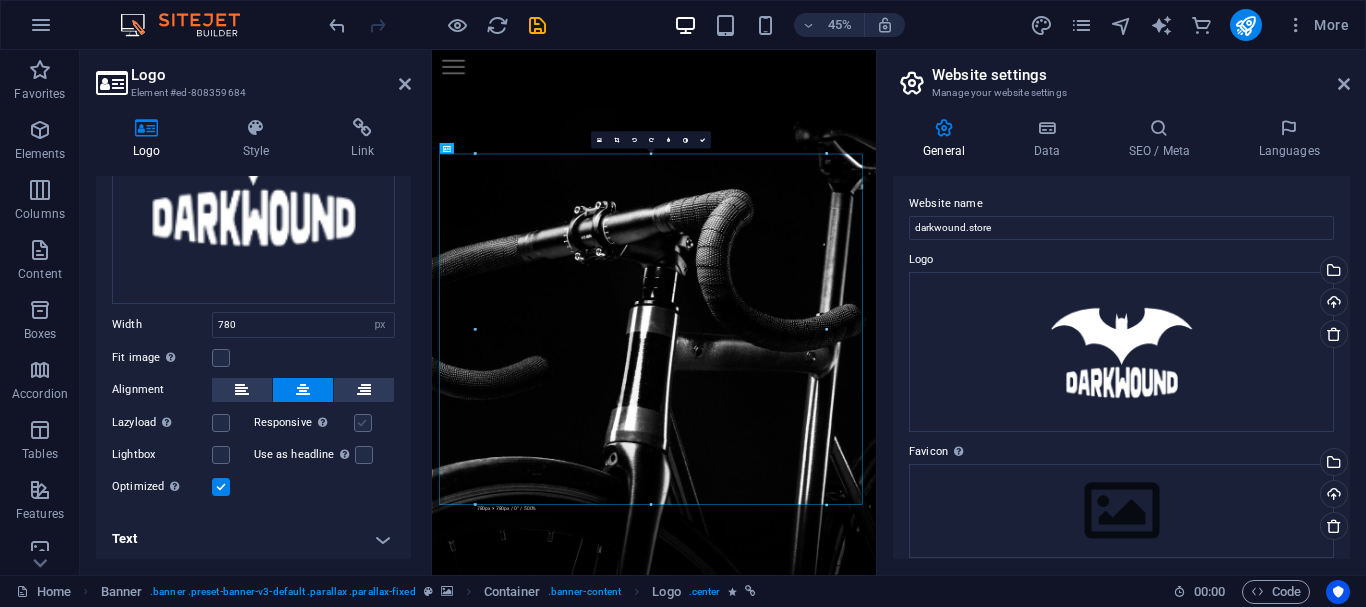 click at bounding box center (363, 423) 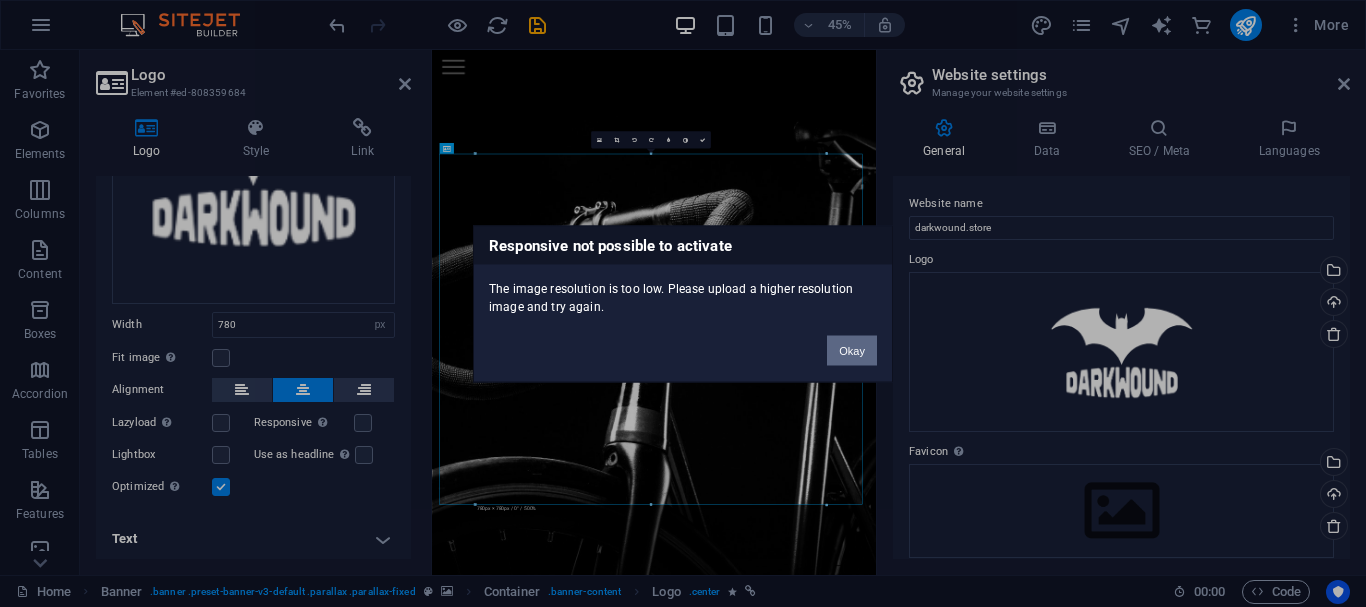 click on "Okay" at bounding box center [852, 350] 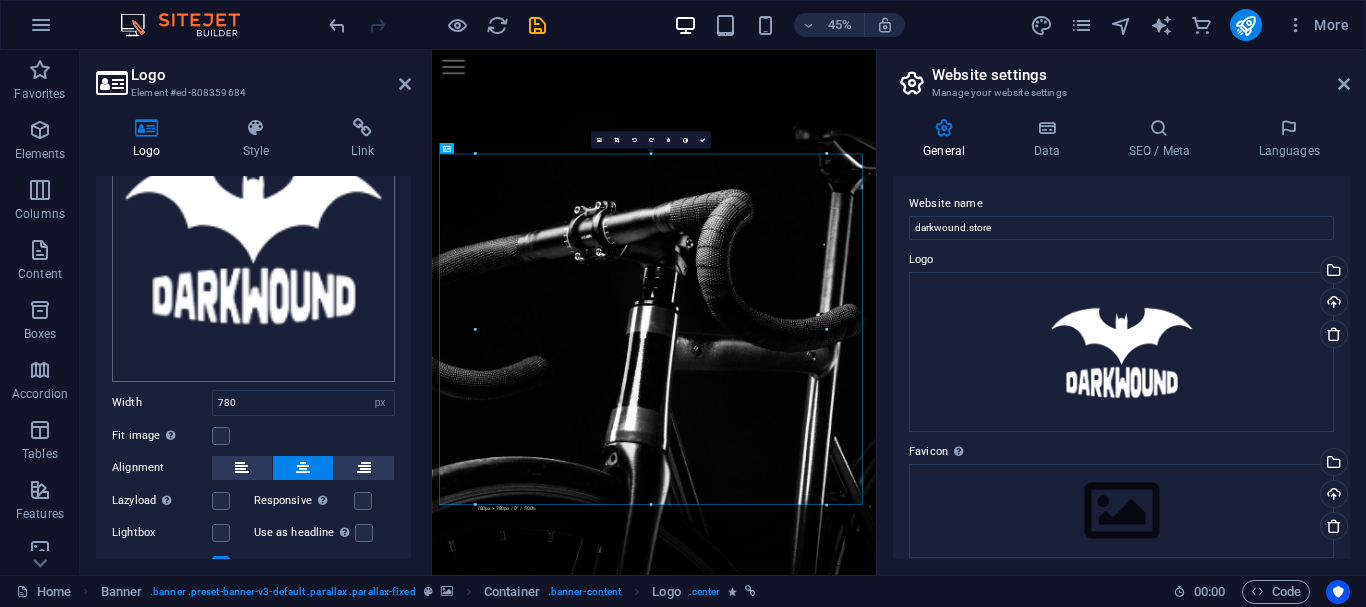 scroll, scrollTop: 80, scrollLeft: 0, axis: vertical 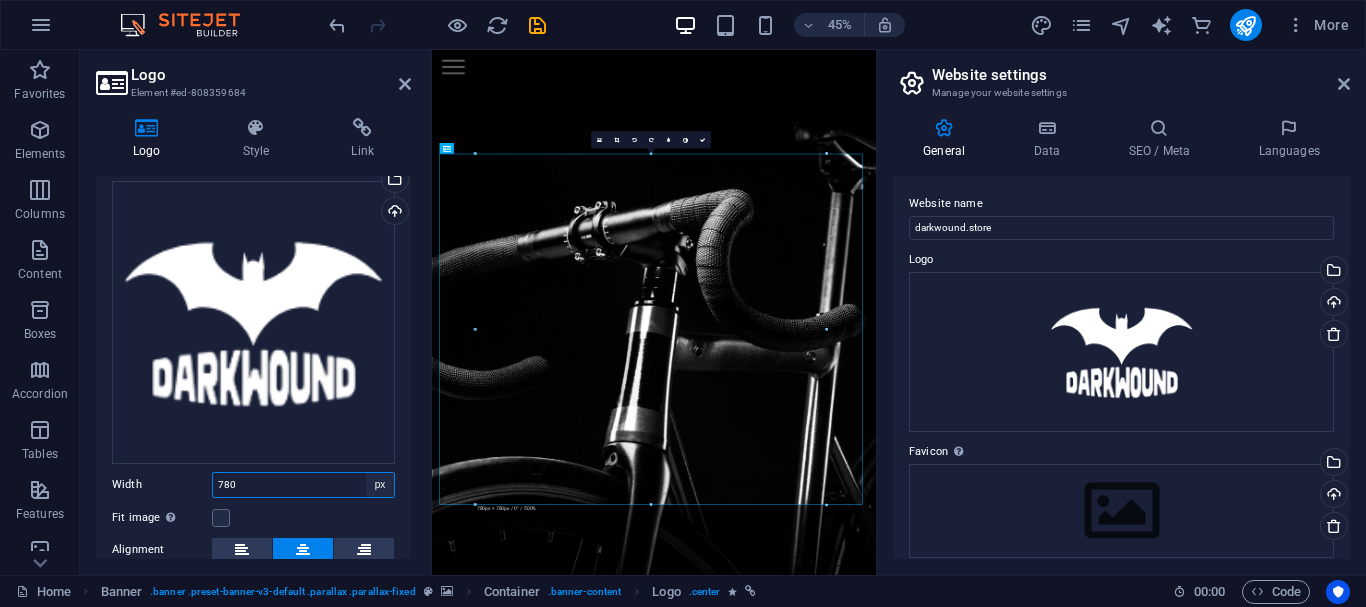 click on "Default auto px rem % em vh vw" at bounding box center [380, 485] 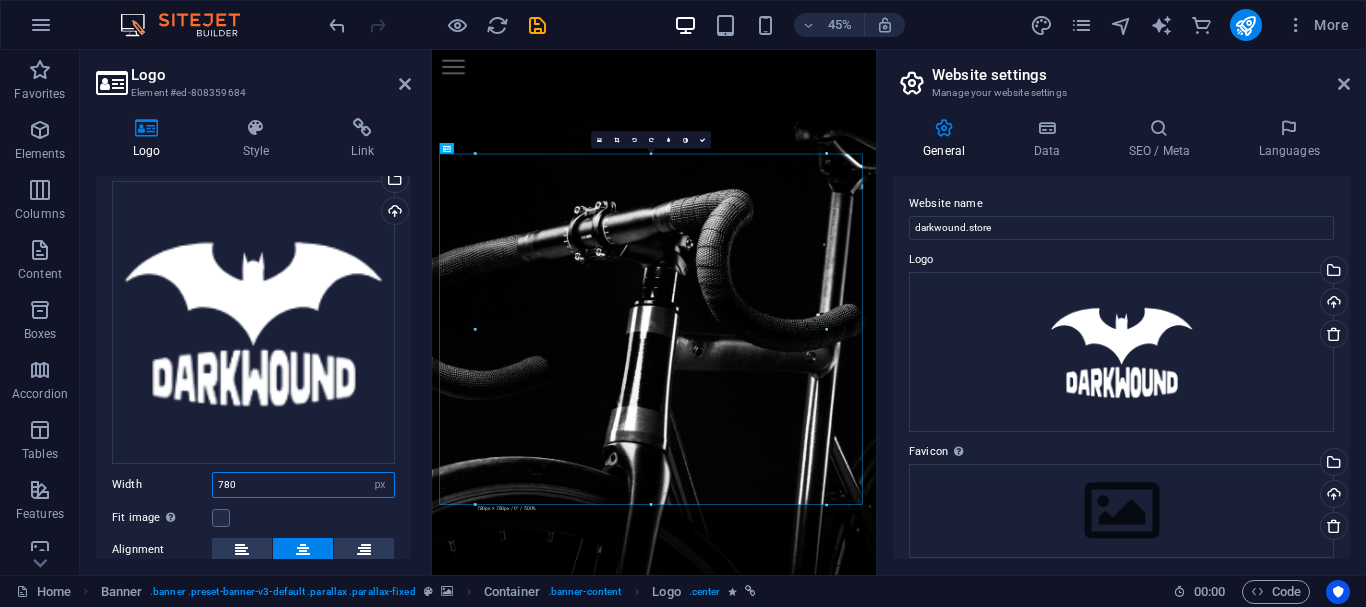 click on "780" at bounding box center (303, 485) 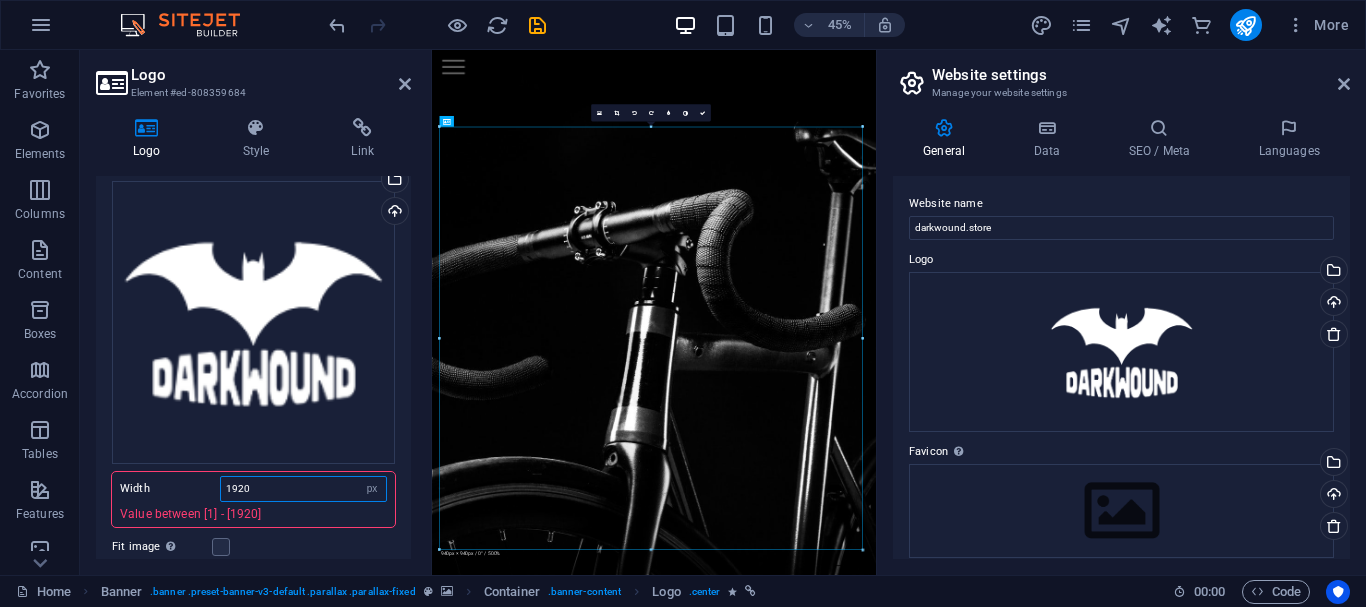 click on "1920" at bounding box center [303, 489] 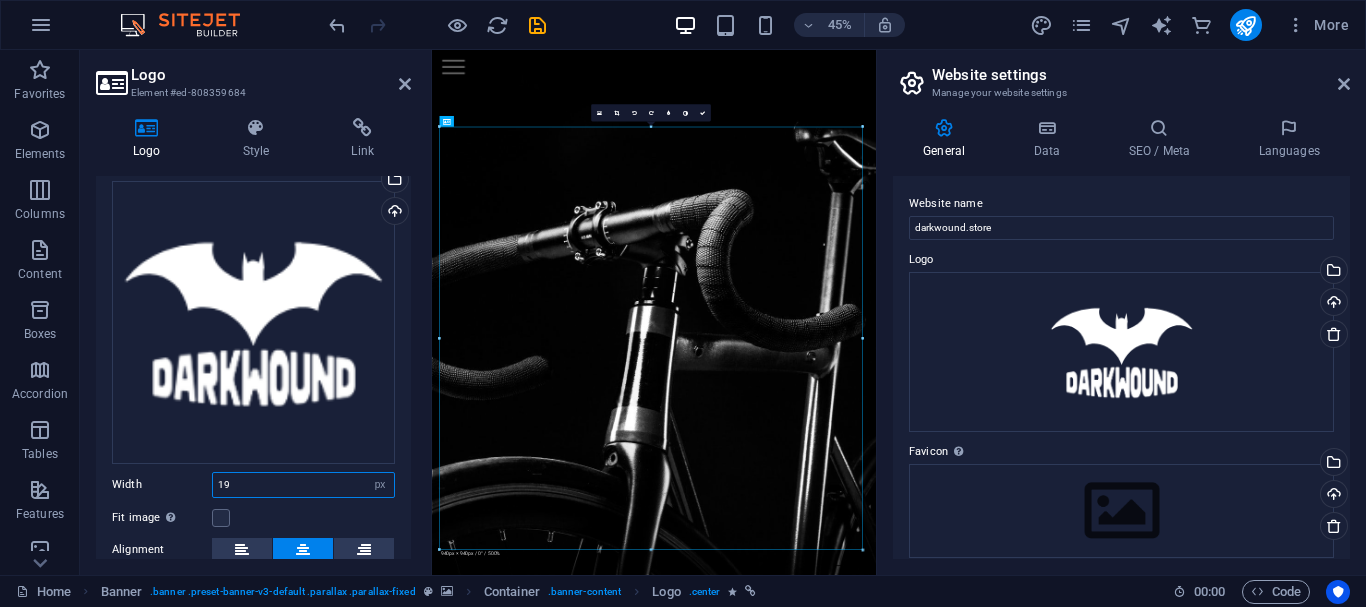 type on "1" 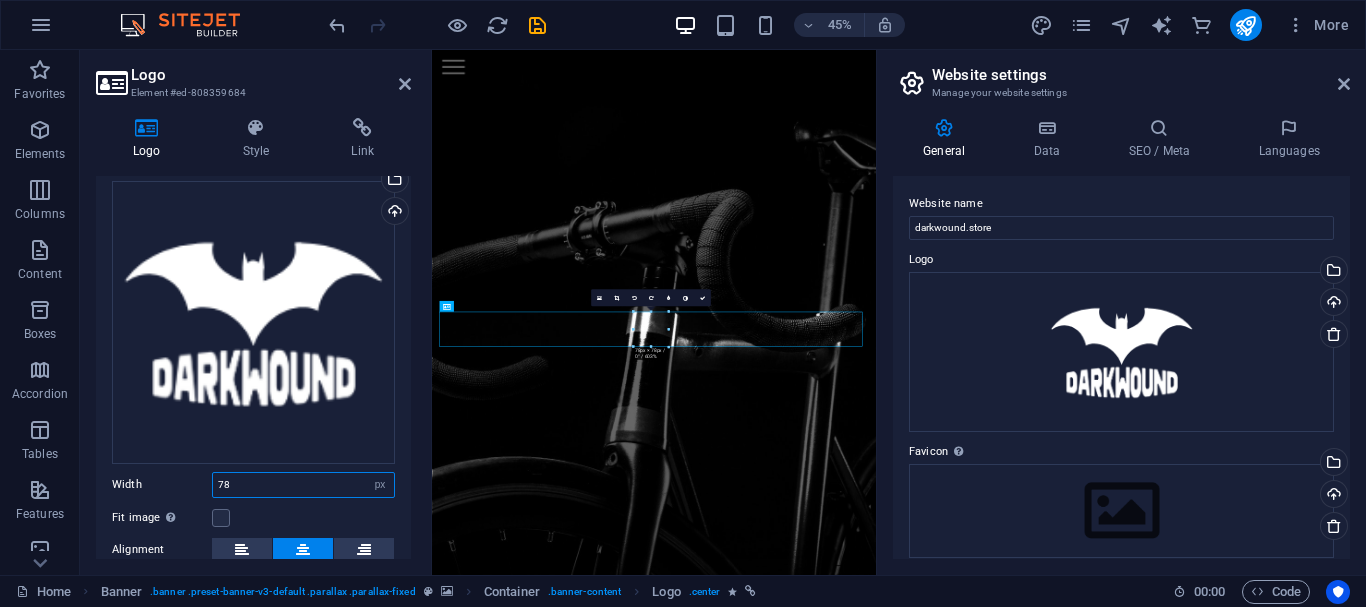 click on "78" at bounding box center (303, 485) 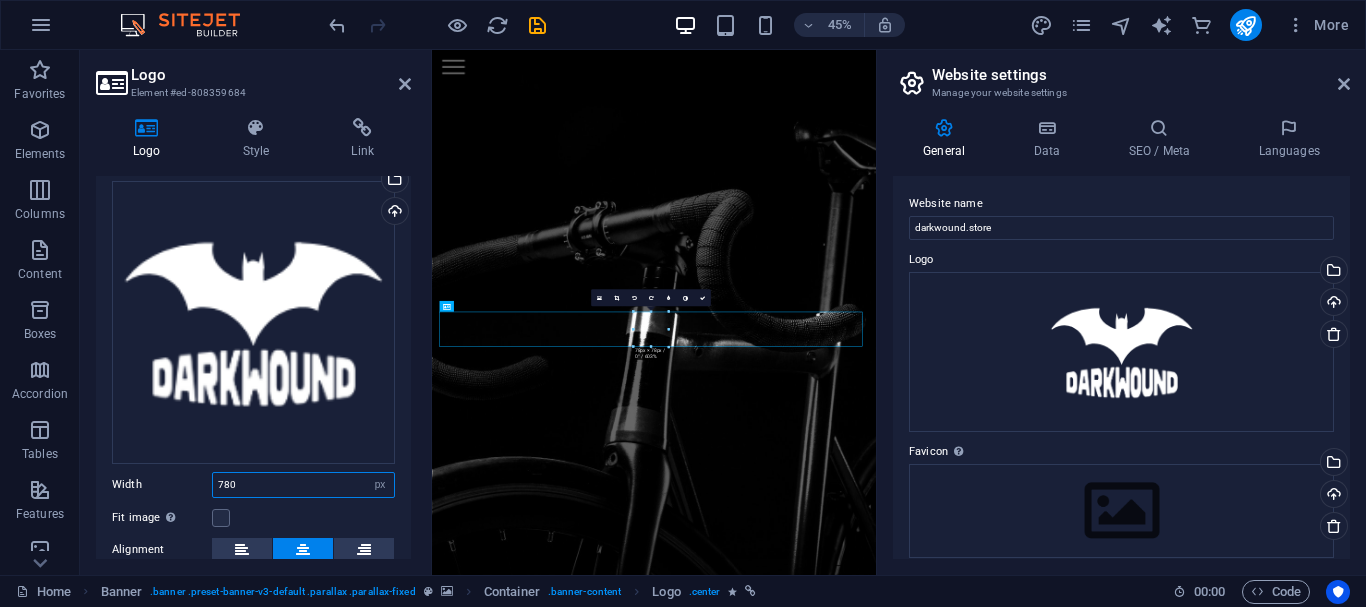 type on "780" 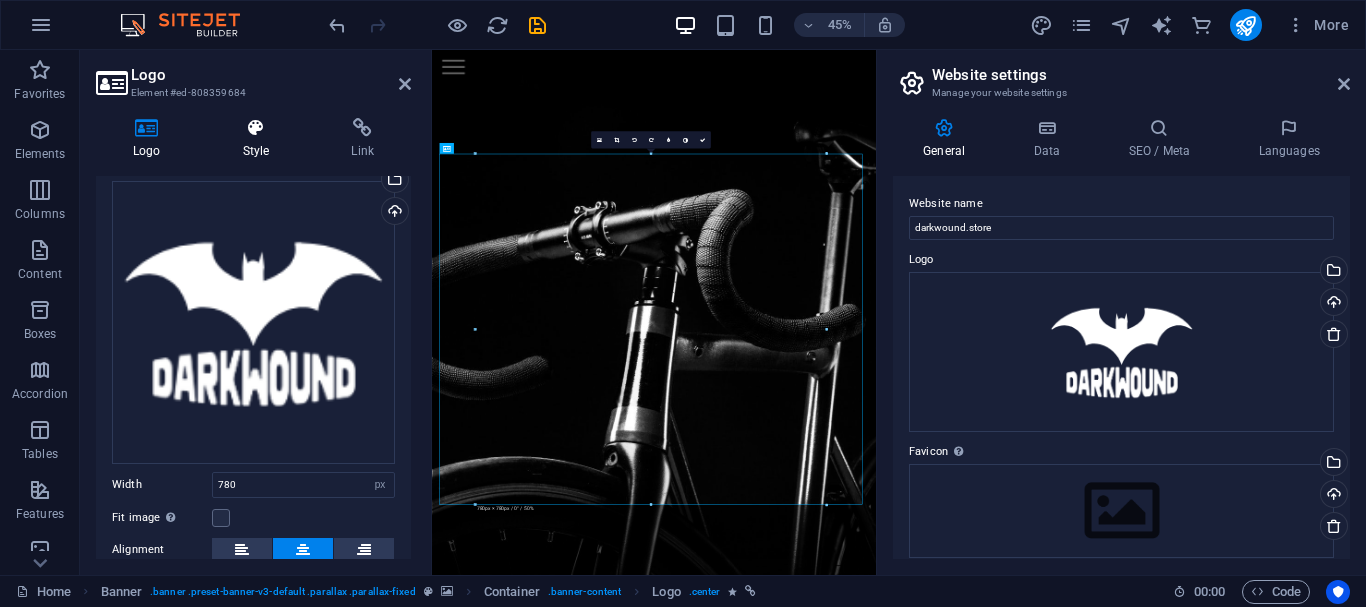 click on "Style" at bounding box center [260, 139] 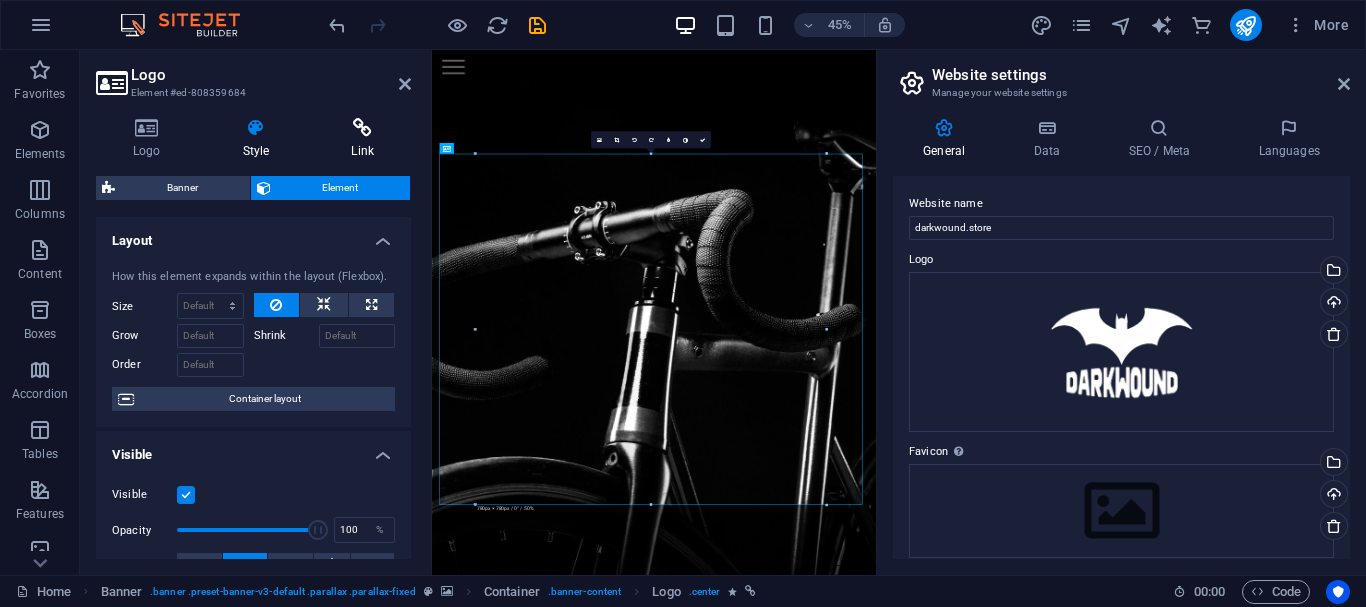 click on "Link" at bounding box center [362, 139] 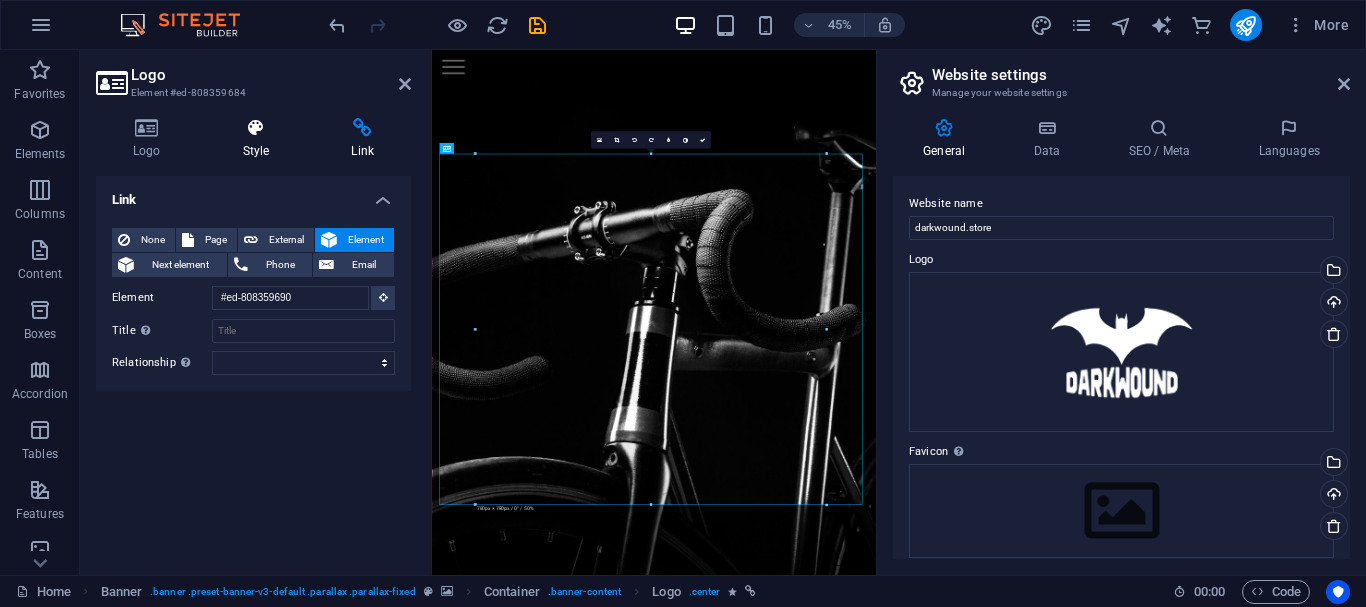 click at bounding box center [256, 128] 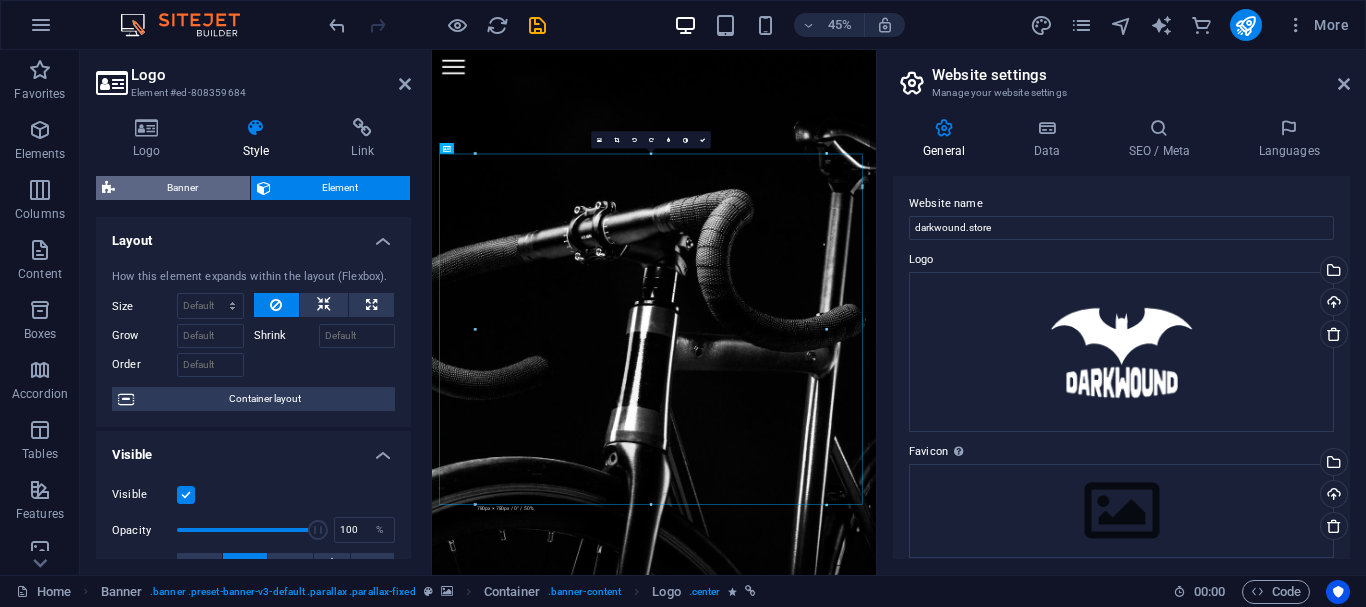 drag, startPoint x: 151, startPoint y: 183, endPoint x: 735, endPoint y: 293, distance: 594.2693 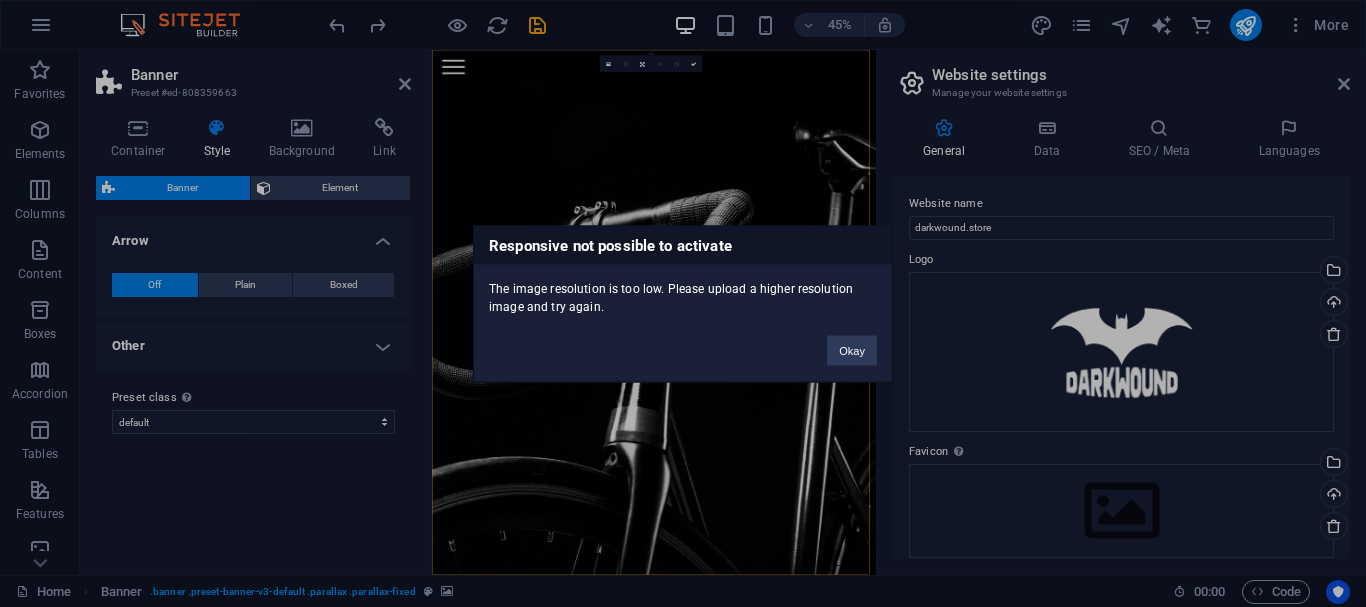 type 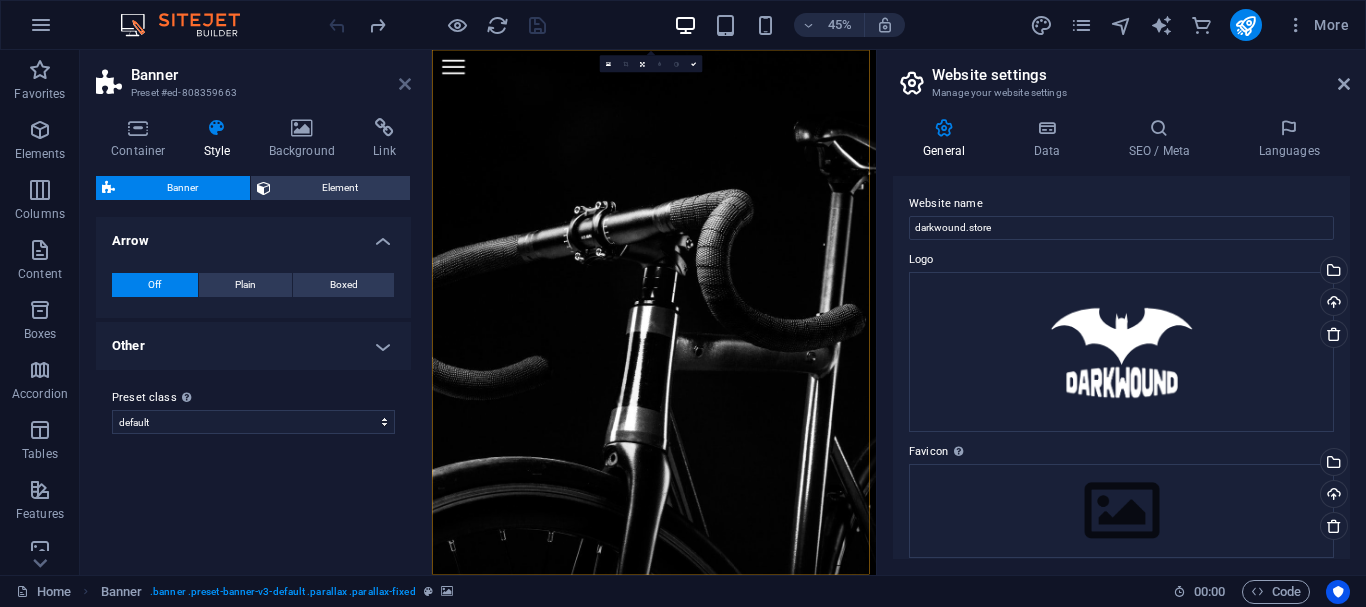 click at bounding box center [405, 84] 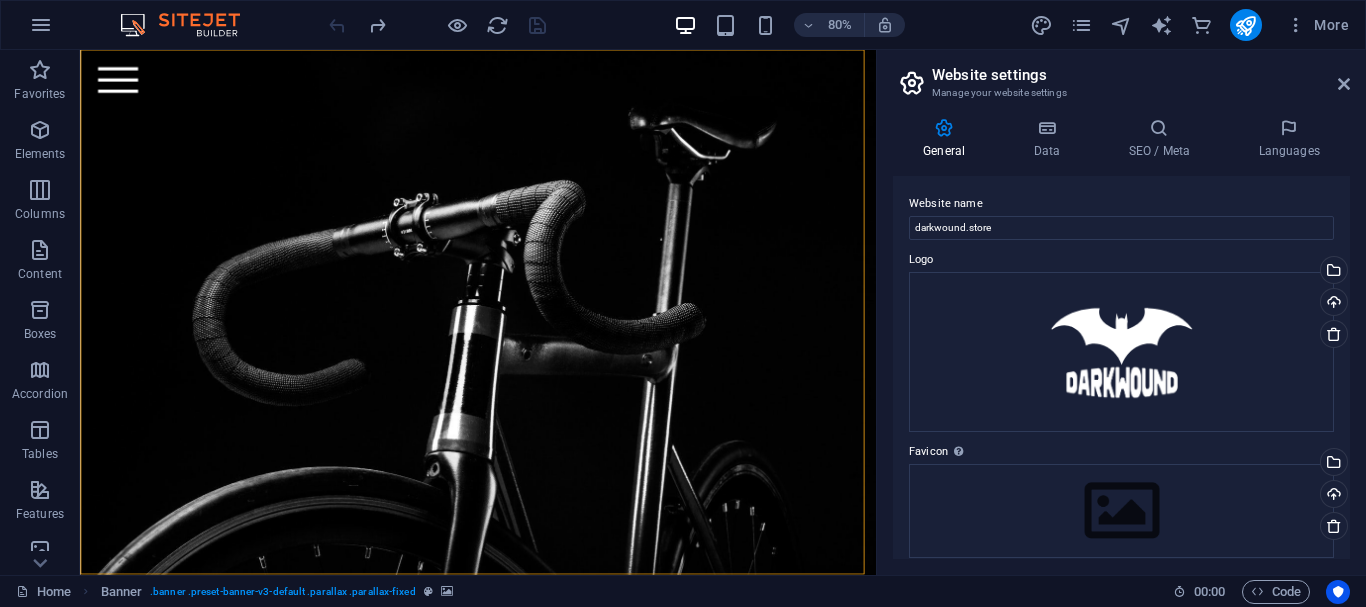 click on "Website settings Manage your website settings" at bounding box center [1123, 76] 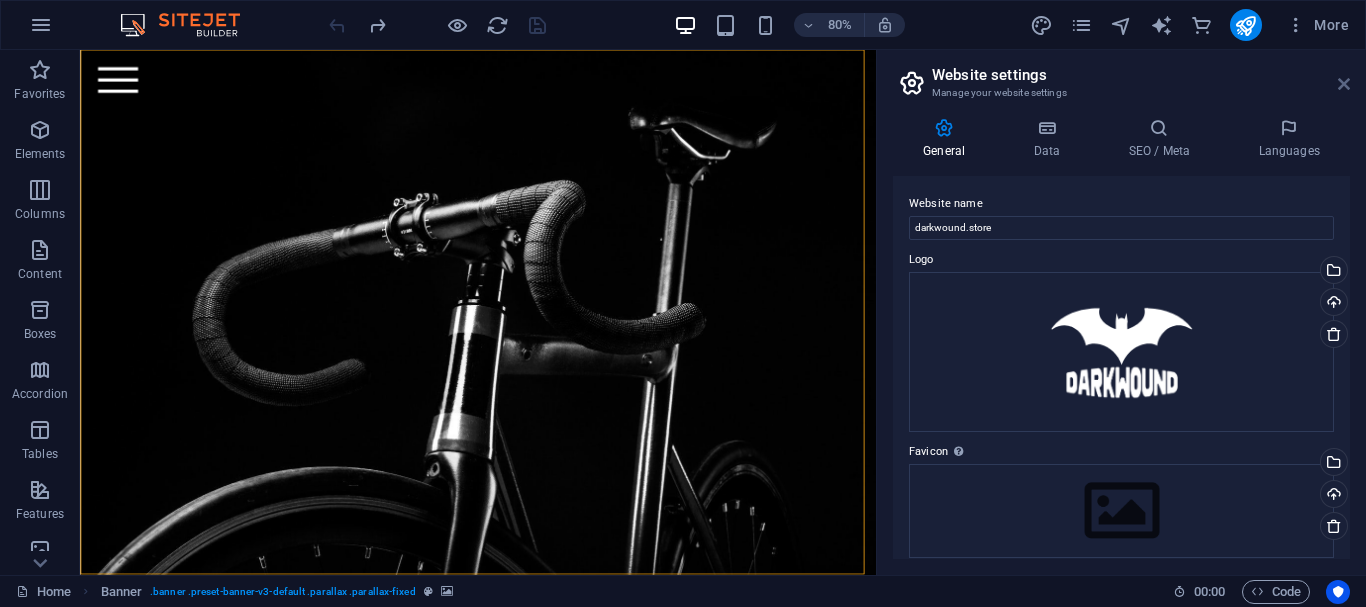 click at bounding box center [1344, 84] 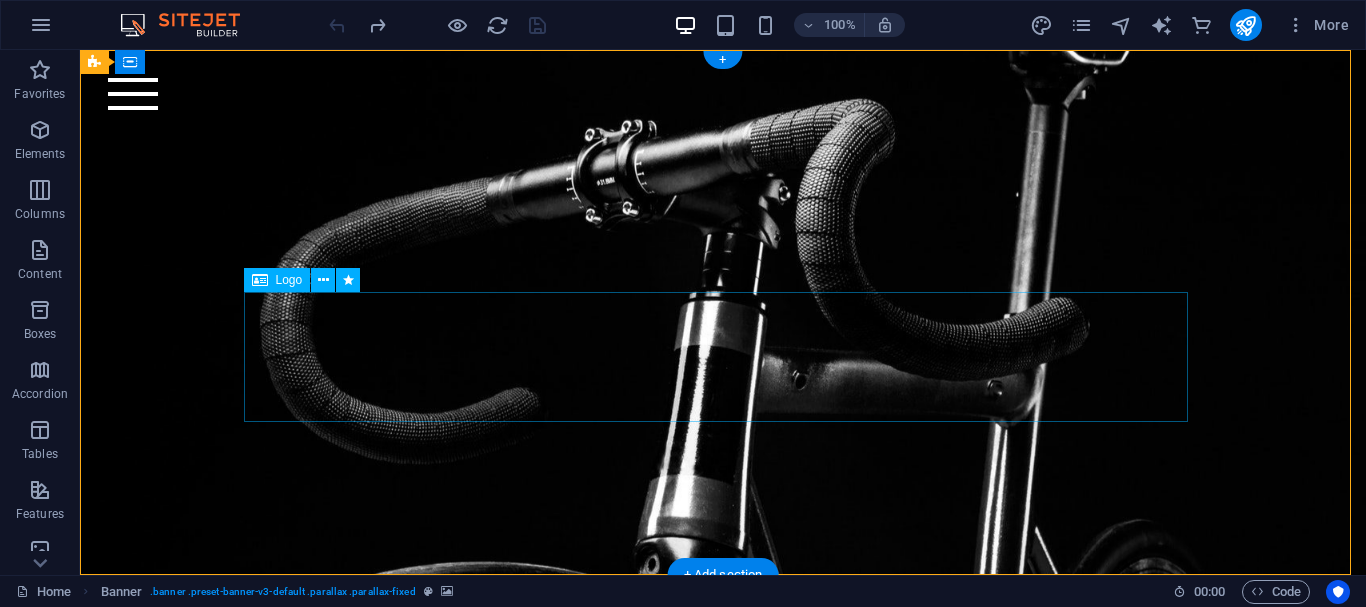 click at bounding box center (723, 300) 